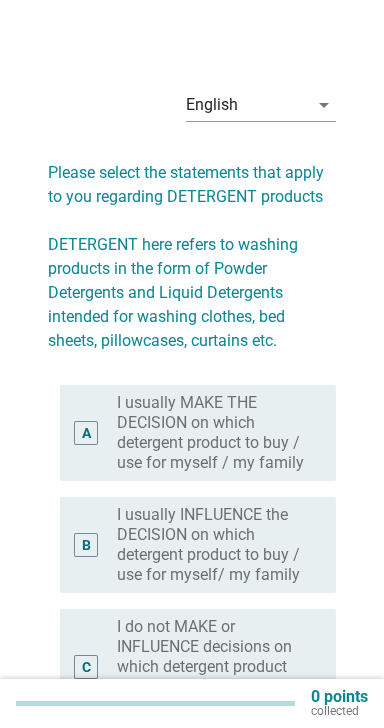 scroll, scrollTop: 0, scrollLeft: 0, axis: both 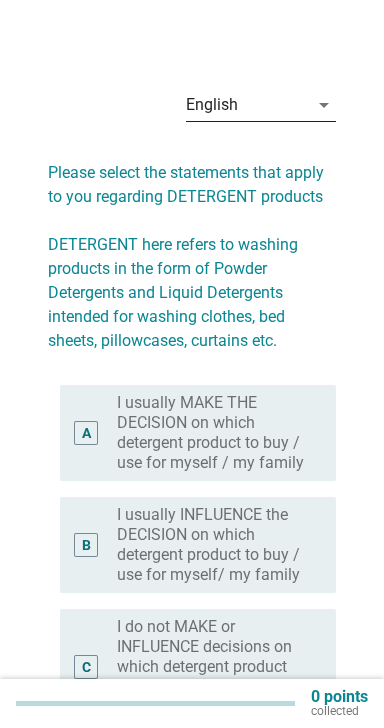 click on "English arrow_drop_down" at bounding box center [261, 105] 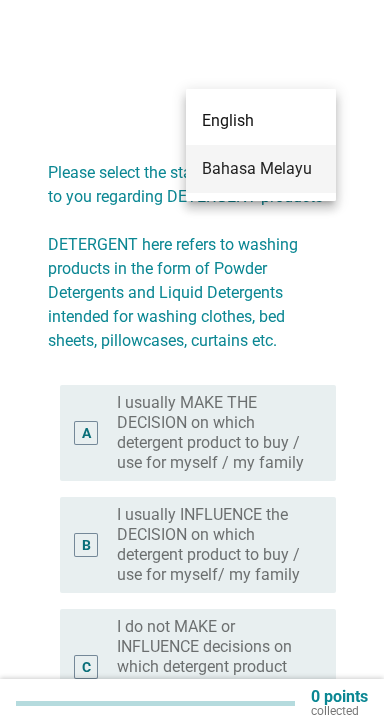 click on "Bahasa Melayu" at bounding box center [261, 169] 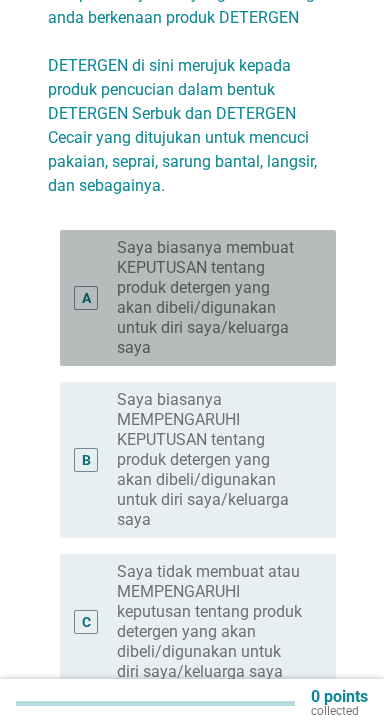 scroll, scrollTop: 198, scrollLeft: 0, axis: vertical 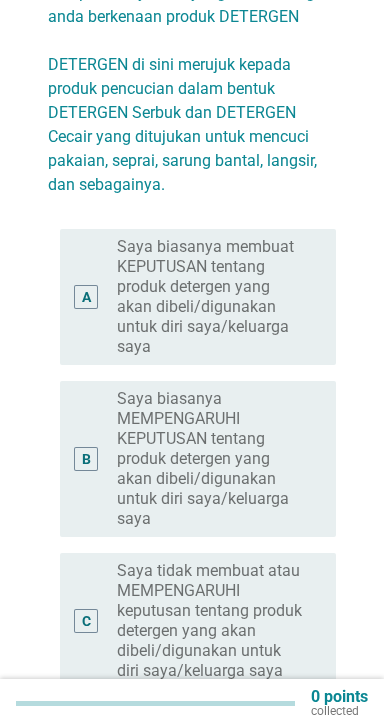 click on "Saya biasanya membuat KEPUTUSAN tentang produk detergen yang akan dibeli/digunakan untuk diri saya/keluarga saya" at bounding box center [210, 297] 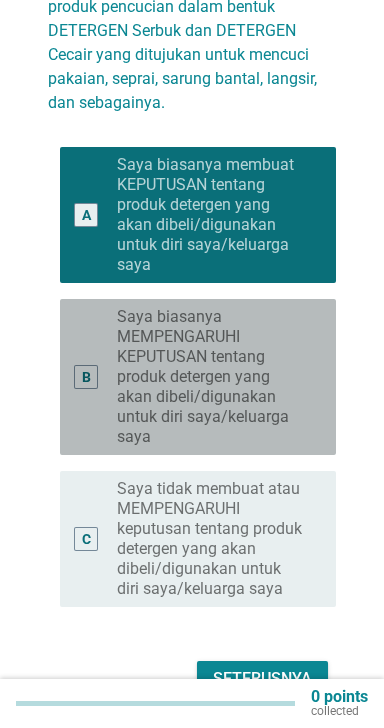 scroll, scrollTop: 305, scrollLeft: 0, axis: vertical 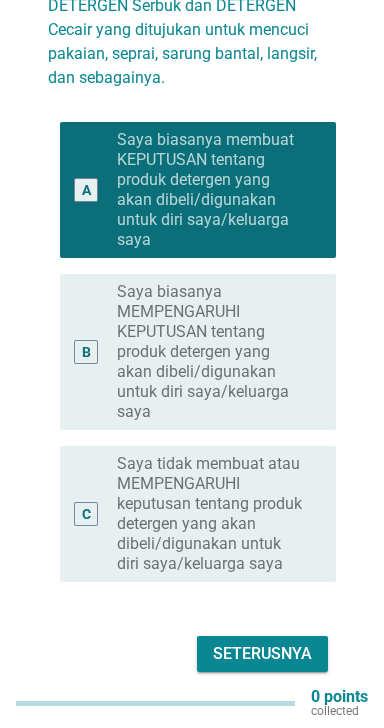click on "Seterusnya" at bounding box center (262, 654) 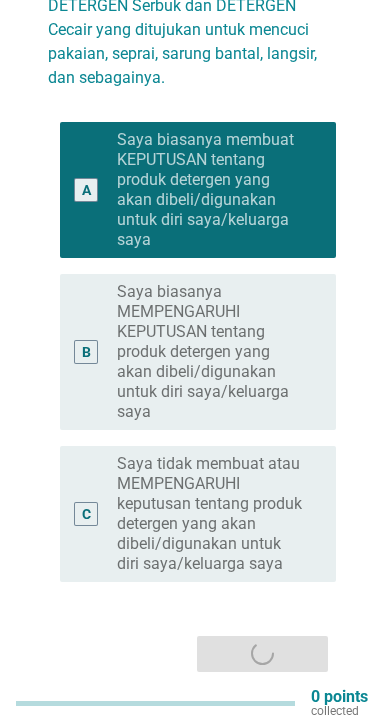 click on "Seterusnya" at bounding box center [192, 654] 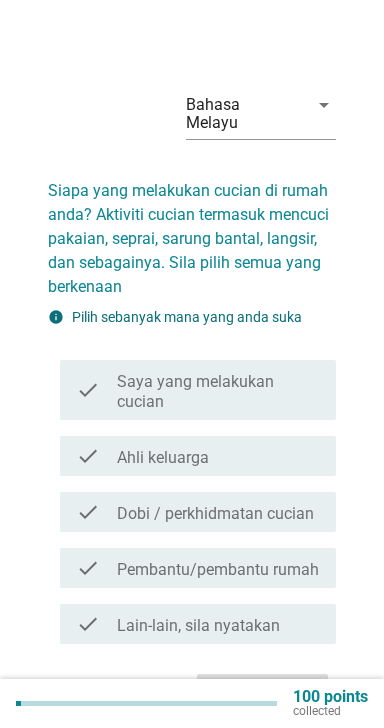 click on "Saya yang melakukan cucian" at bounding box center [218, 392] 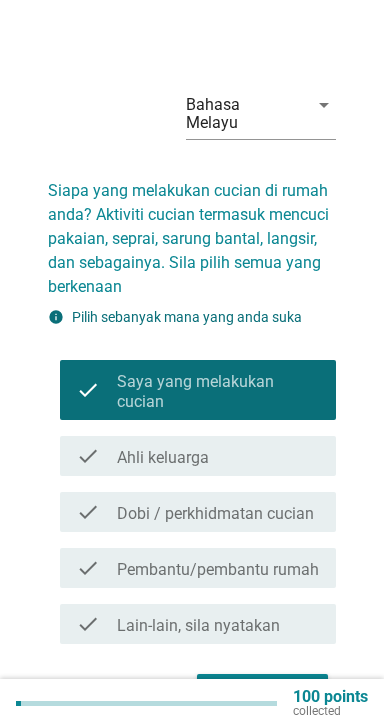 click on "check     check_box_outline_blank Ahli keluarga" at bounding box center [198, 456] 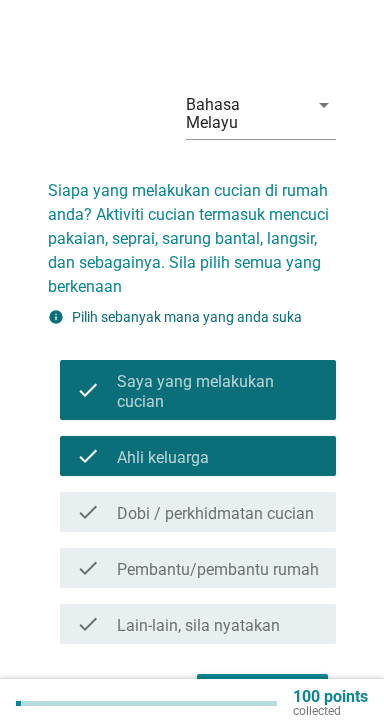click on "Seterusnya" at bounding box center (262, 692) 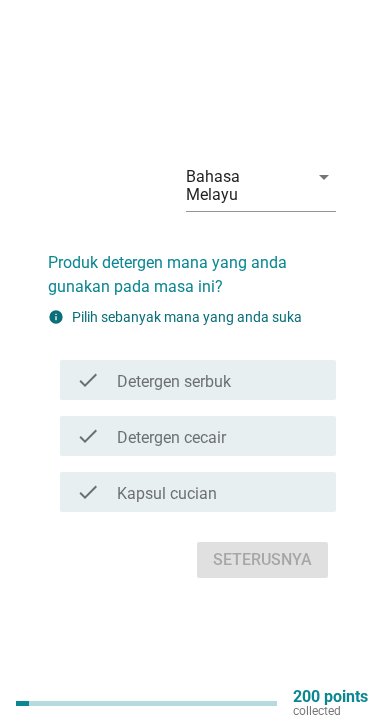 click on "check_box_outline_blank Detergen serbuk" at bounding box center [218, 380] 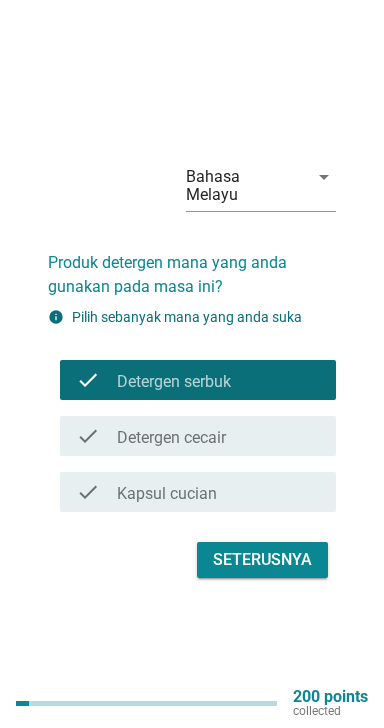 click on "check_box_outline_blank Detergen cecair" at bounding box center (218, 436) 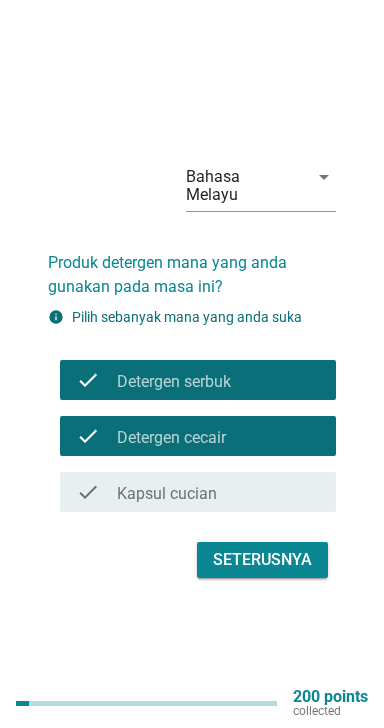 click on "check_box_outline_blank Detergen cecair" at bounding box center [218, 436] 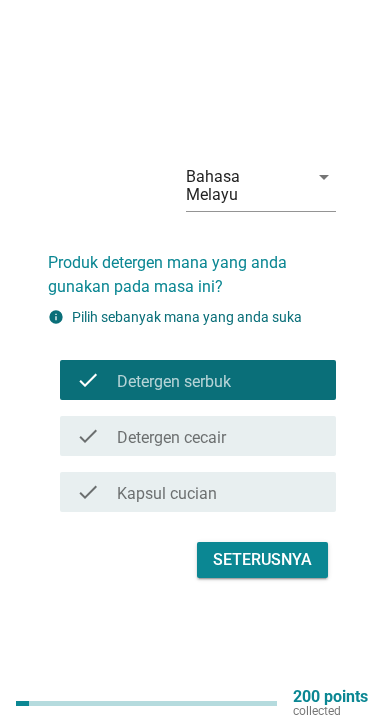 click on "Seterusnya" at bounding box center (262, 560) 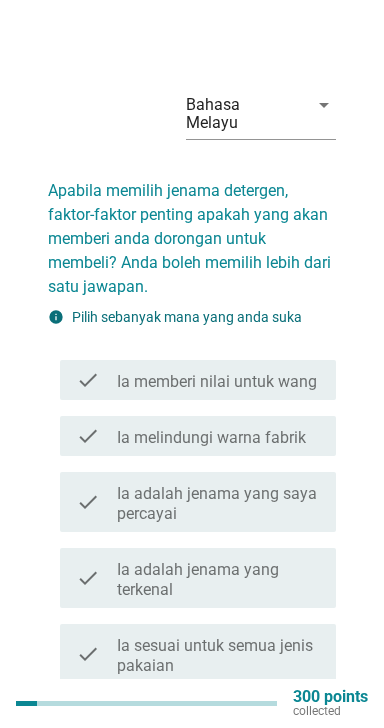 click on "Ia memberi nilai untuk wang" at bounding box center (217, 382) 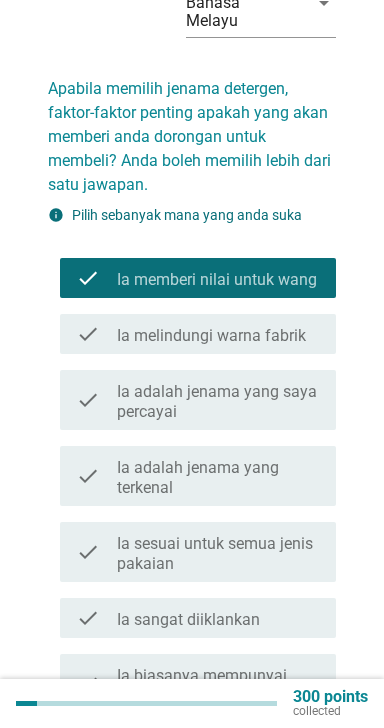 click on "Ia sesuai untuk semua jenis pakaian" at bounding box center [218, 554] 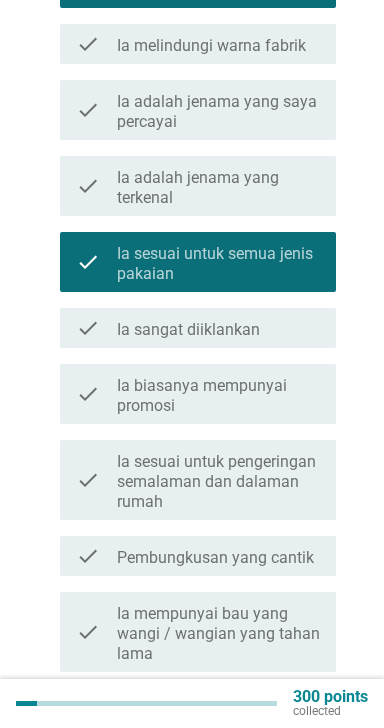 scroll, scrollTop: 393, scrollLeft: 0, axis: vertical 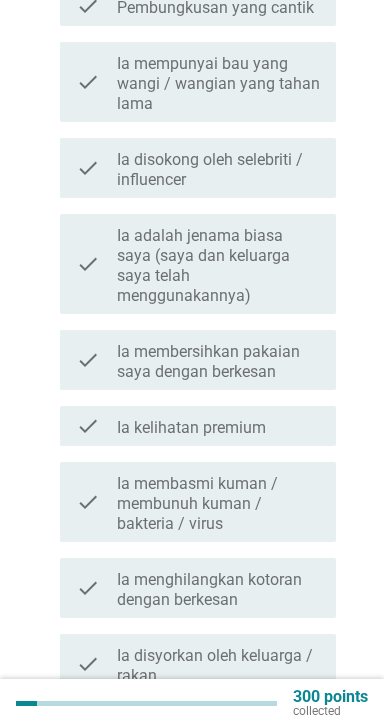 click on "Ia membersihkan pakaian saya dengan berkesan" at bounding box center [218, 362] 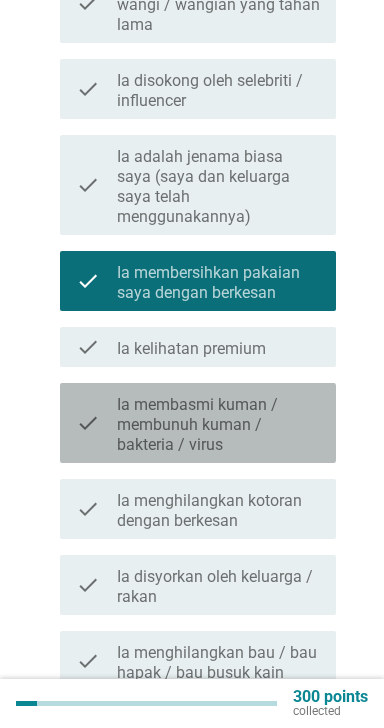 scroll, scrollTop: 1018, scrollLeft: 0, axis: vertical 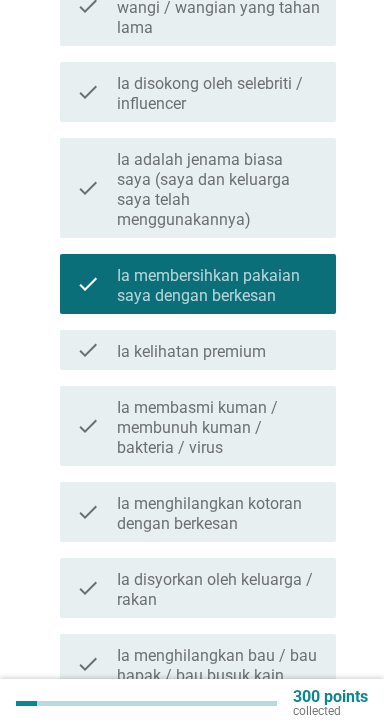 click on "Ia membasmi kuman / membunuh kuman / bakteria / virus" at bounding box center [218, 428] 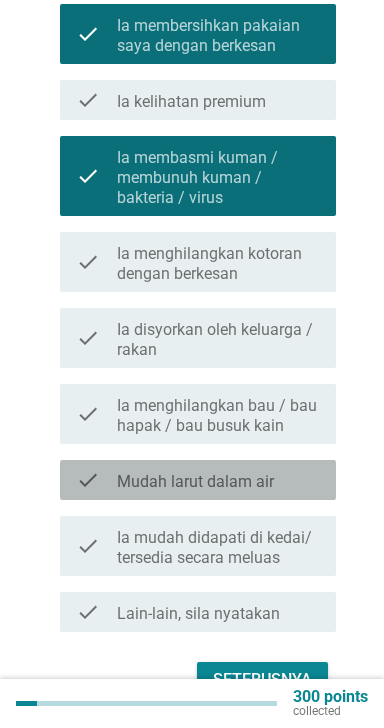 scroll, scrollTop: 1274, scrollLeft: 0, axis: vertical 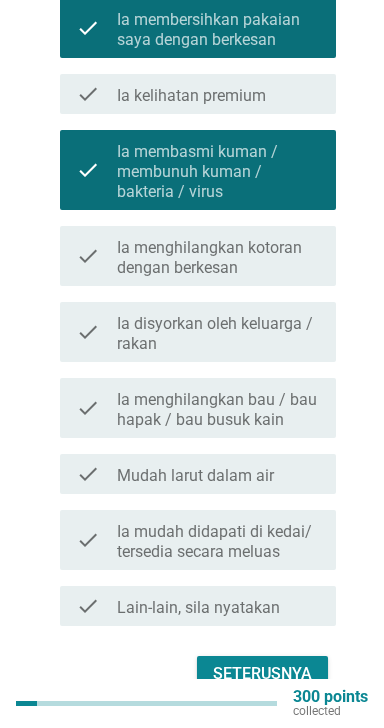 click on "Seterusnya" at bounding box center [262, 674] 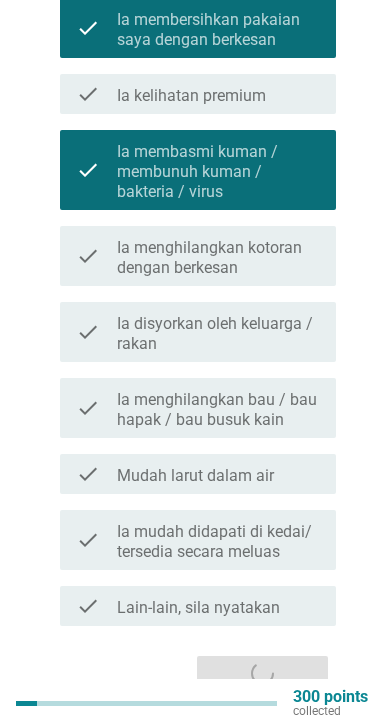 scroll, scrollTop: 0, scrollLeft: 0, axis: both 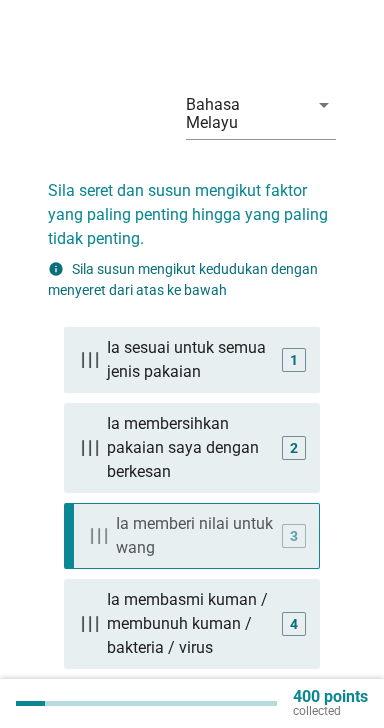 type 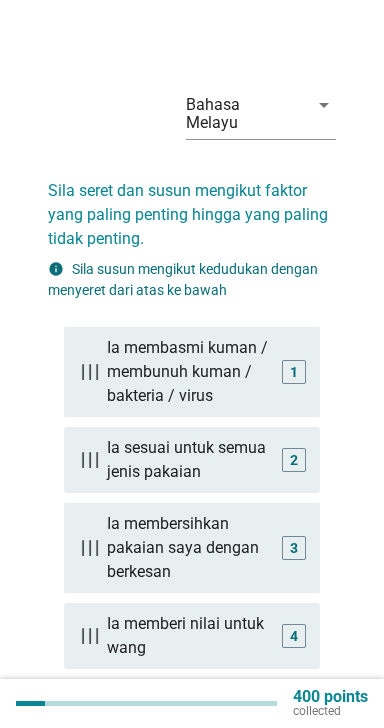 click on "Seterusnya" at bounding box center [262, 745] 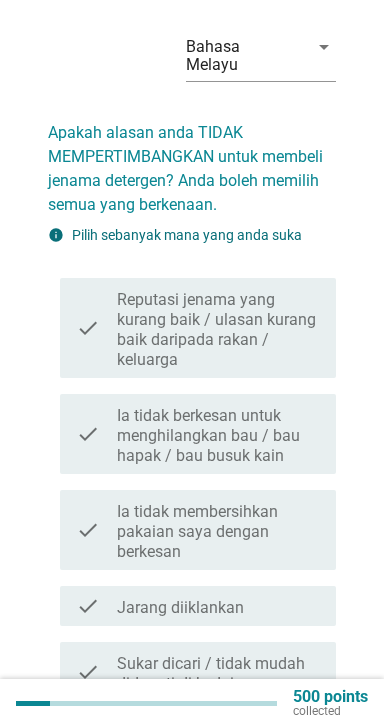 scroll, scrollTop: 0, scrollLeft: 0, axis: both 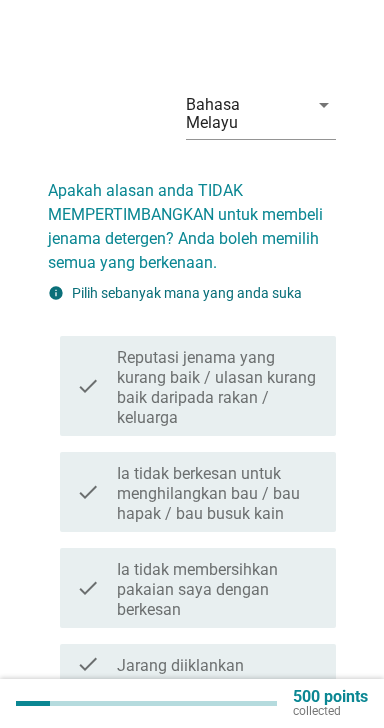 click on "Ia tidak berkesan untuk menghilangkan bau / bau hapak / bau busuk kain" at bounding box center (218, 494) 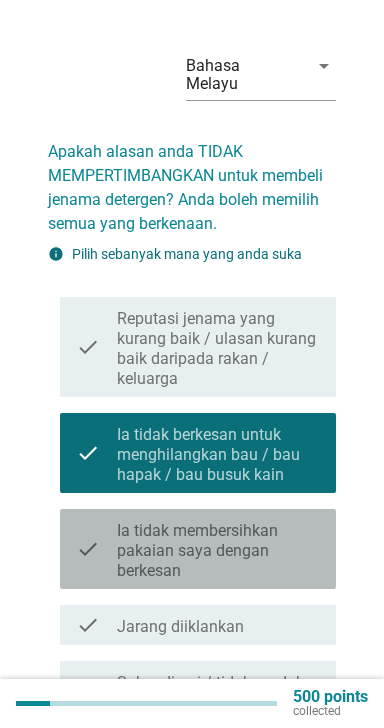 scroll, scrollTop: 48, scrollLeft: 0, axis: vertical 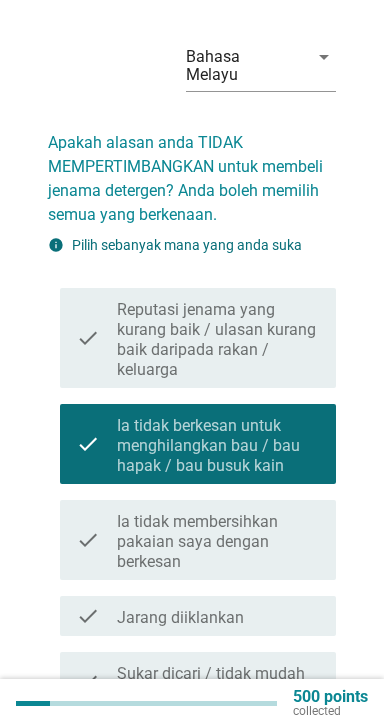 click on "Ia tidak membersihkan pakaian saya dengan berkesan" at bounding box center [218, 542] 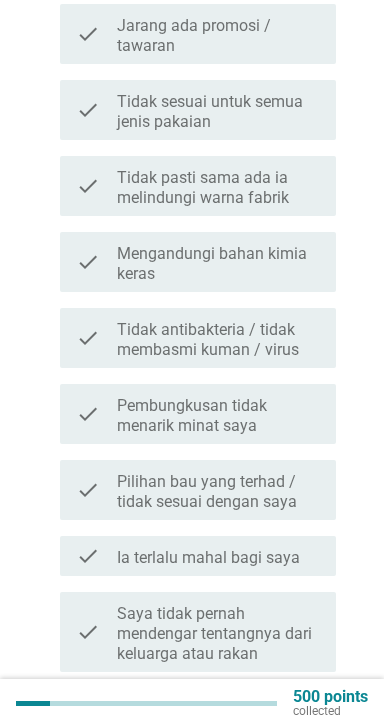 scroll, scrollTop: 1238, scrollLeft: 0, axis: vertical 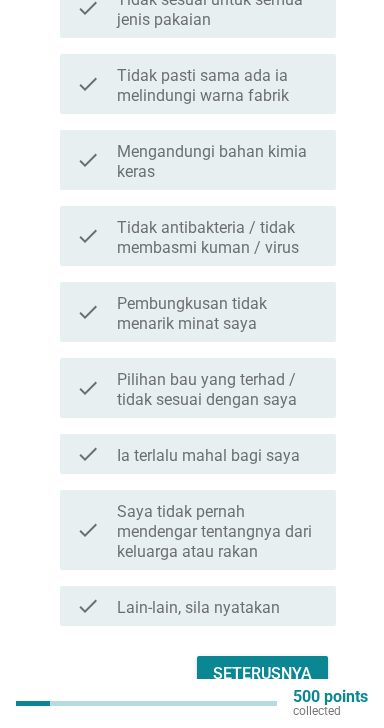 click on "Seterusnya" at bounding box center [262, 674] 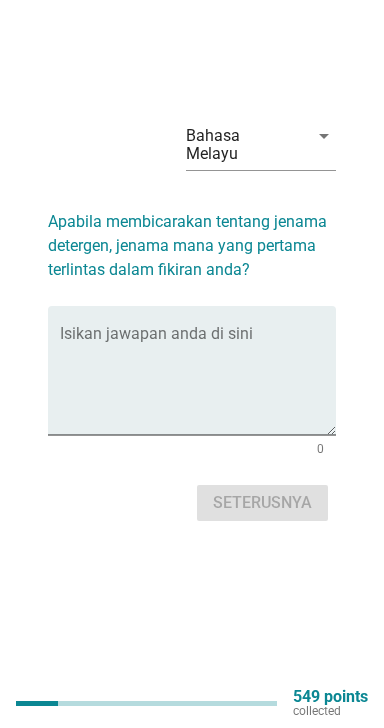scroll, scrollTop: 0, scrollLeft: 0, axis: both 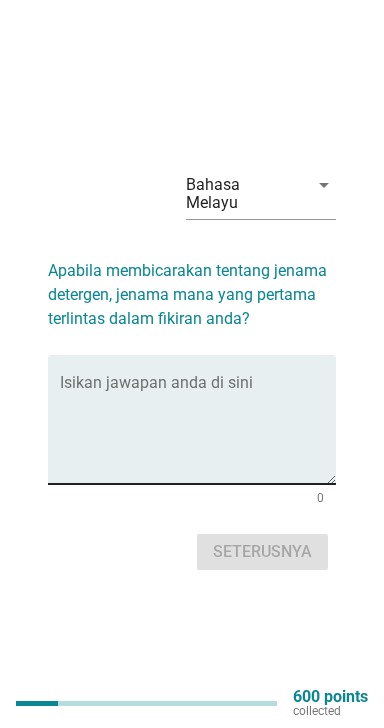 click at bounding box center (198, 431) 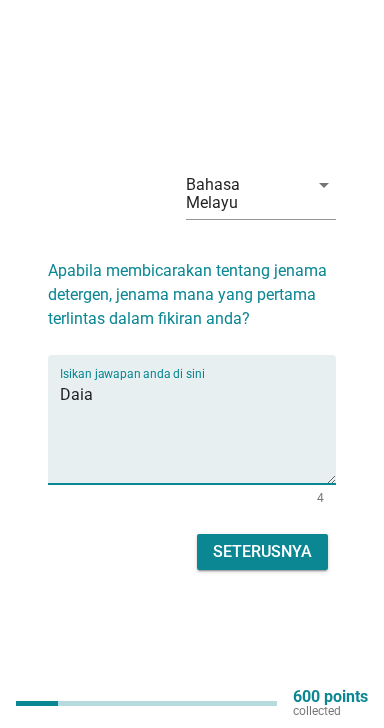 type on "Daia" 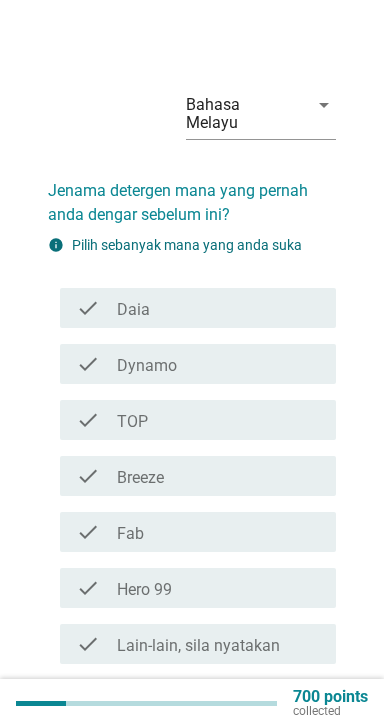 click on "check_box_outline_blank Daia" at bounding box center (218, 308) 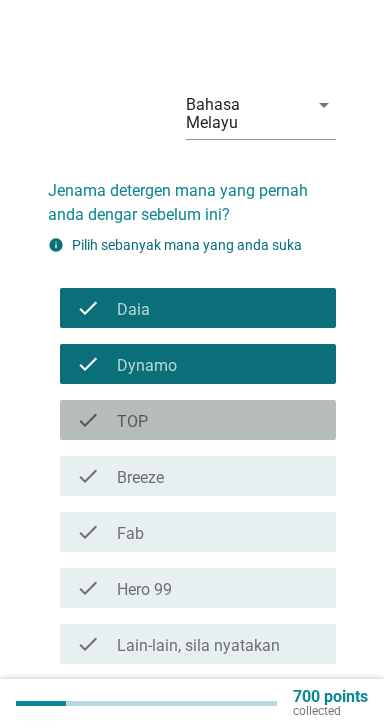 click on "check_box_outline_blank TOP" at bounding box center [218, 420] 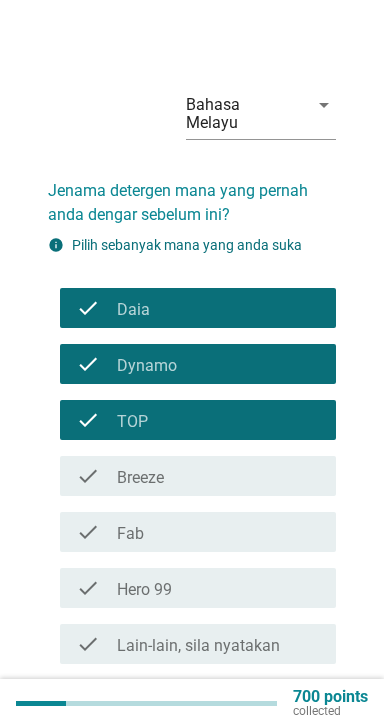 click on "check_box_outline_blank Breeze" at bounding box center [218, 476] 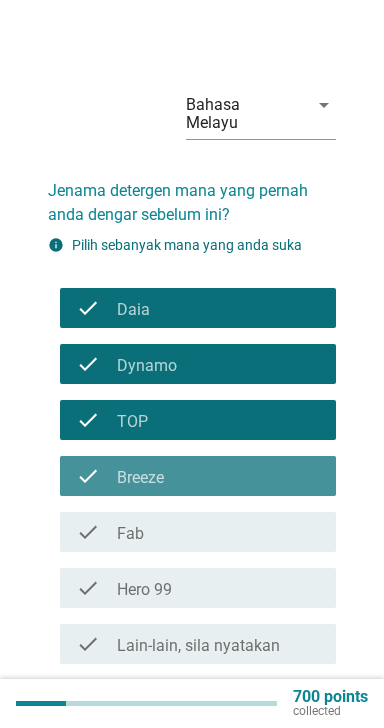 click on "check     check_box_outline_blank Fab" at bounding box center (198, 532) 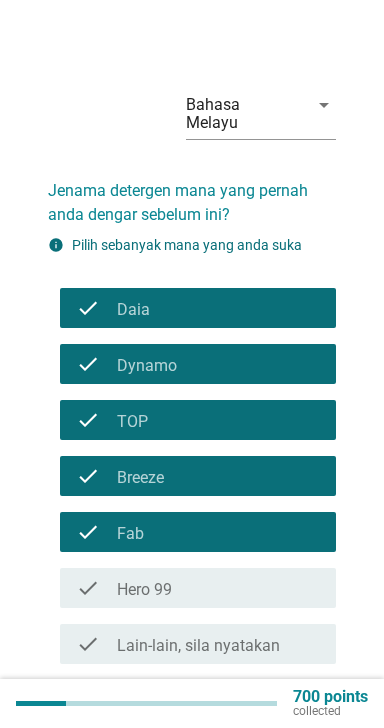 click on "Seterusnya" at bounding box center (262, 712) 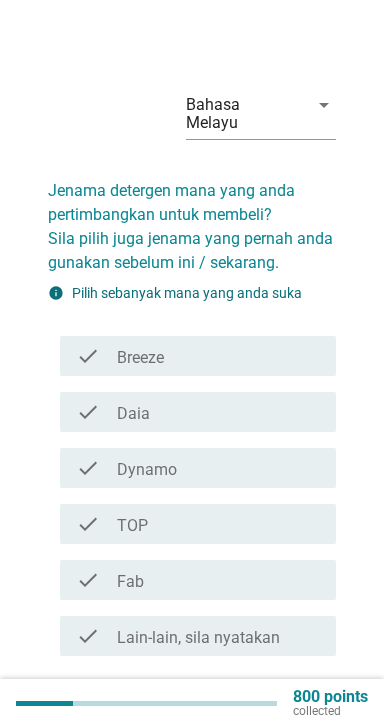 click on "check_box_outline_blank TOP" at bounding box center [218, 524] 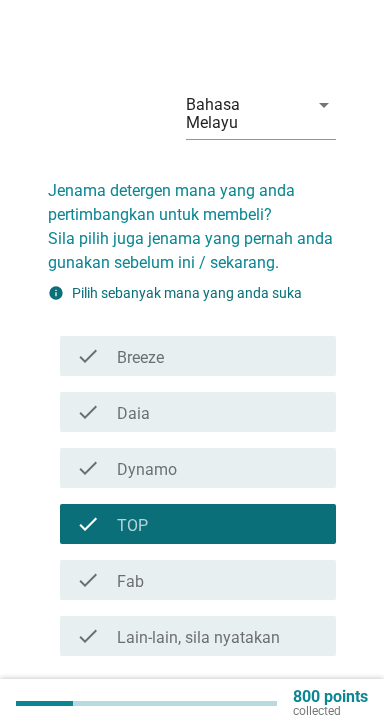 click on "check     check_box_outline_blank Daia" at bounding box center [198, 412] 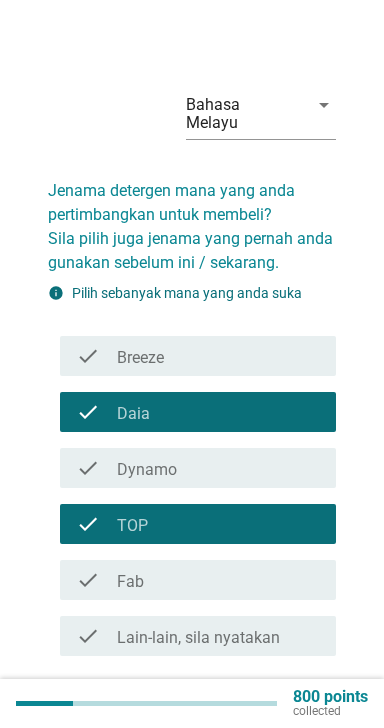 click on "Seterusnya" at bounding box center (262, 704) 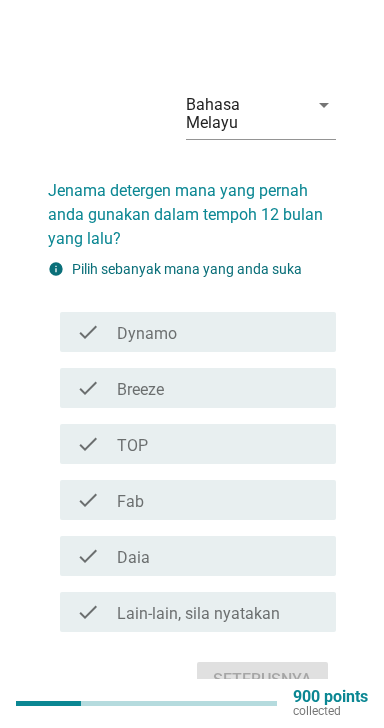 click on "check_box TOP" at bounding box center (218, 444) 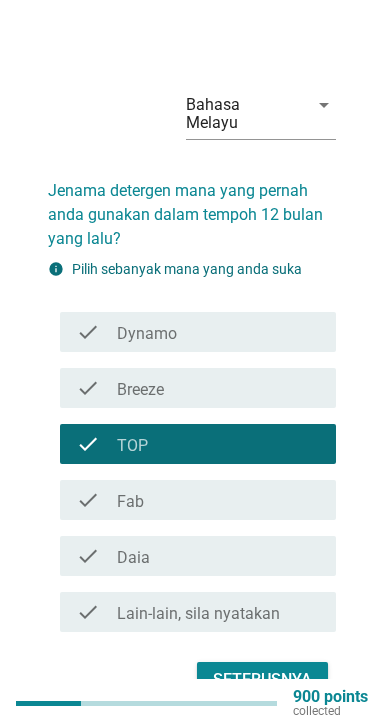 click on "Seterusnya" at bounding box center (262, 680) 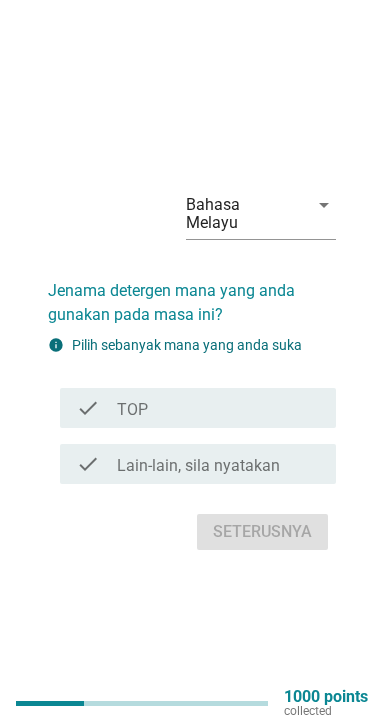 click on "Lain-lain, sila nyatakan" at bounding box center (198, 466) 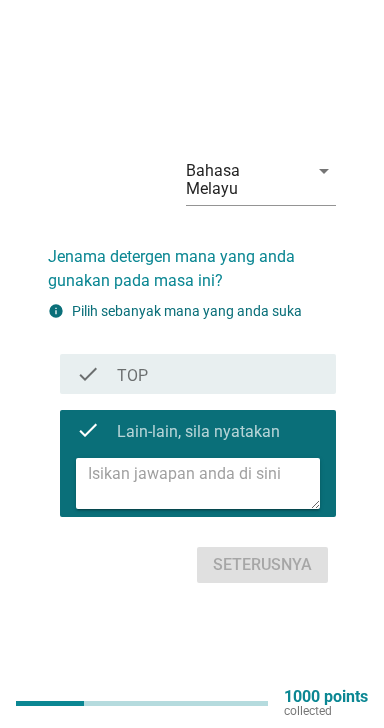 click on "check_box TOP" at bounding box center (218, 374) 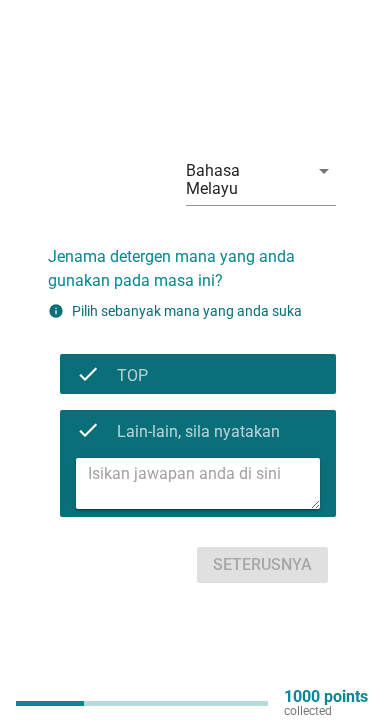 click at bounding box center (204, 483) 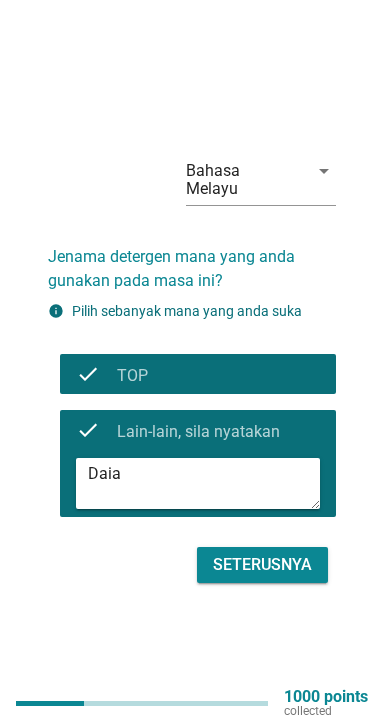 type on "Daia" 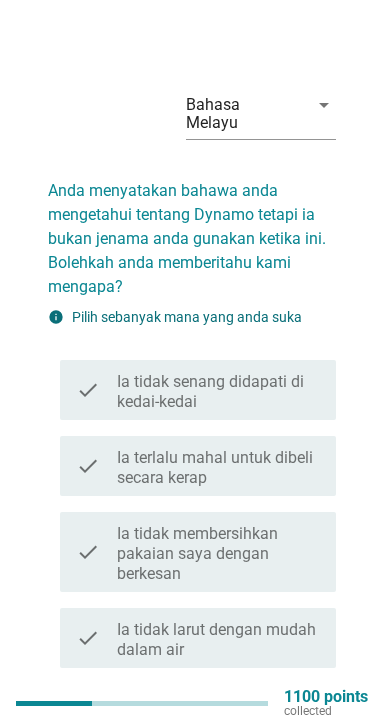 click on "Ia terlalu mahal untuk dibeli secara kerap" at bounding box center [218, 468] 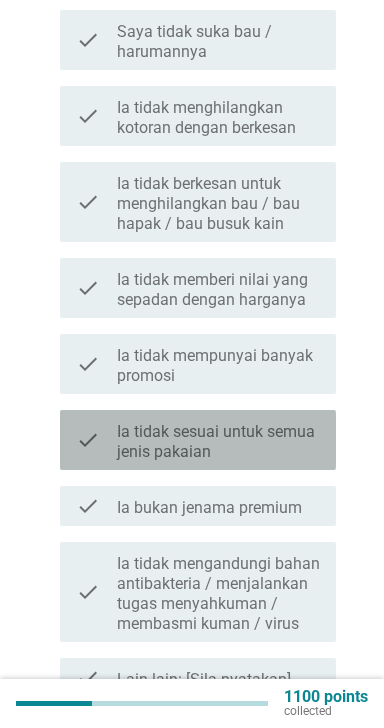 scroll, scrollTop: 1070, scrollLeft: 0, axis: vertical 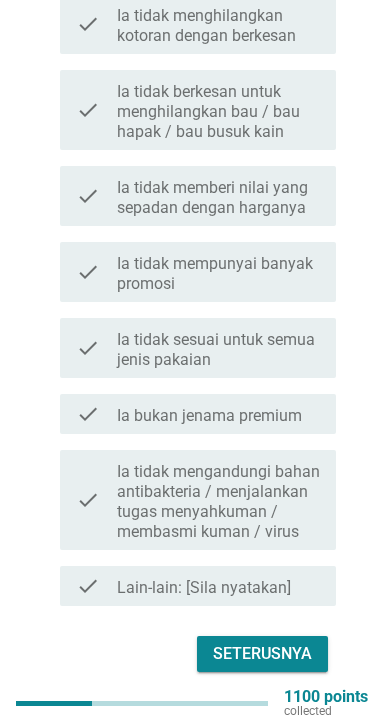 click on "Seterusnya" at bounding box center [262, 654] 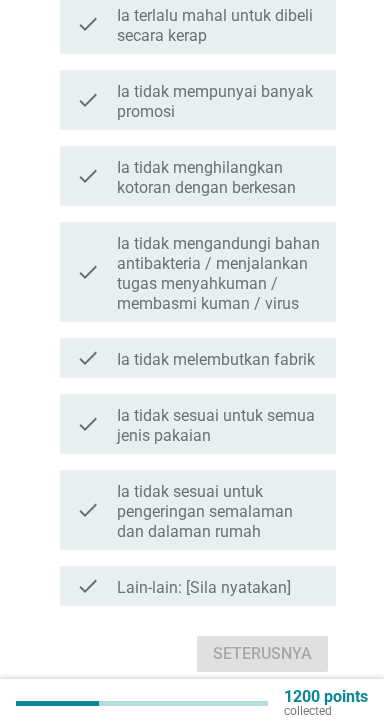 scroll, scrollTop: 1070, scrollLeft: 0, axis: vertical 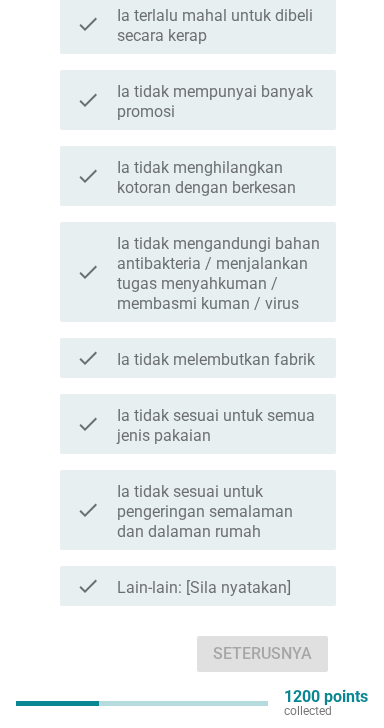 click on "Ia tidak sesuai untuk pengeringan semalaman dan dalaman rumah" at bounding box center [218, 512] 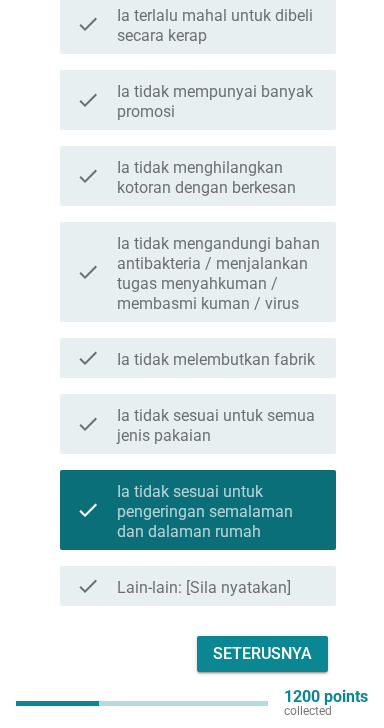 click on "Seterusnya" at bounding box center (262, 654) 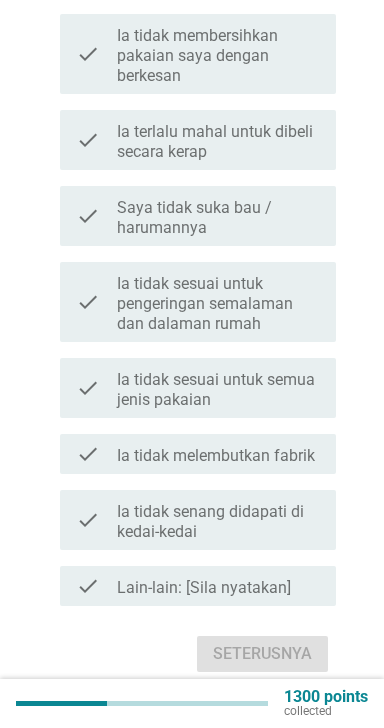 scroll, scrollTop: 0, scrollLeft: 0, axis: both 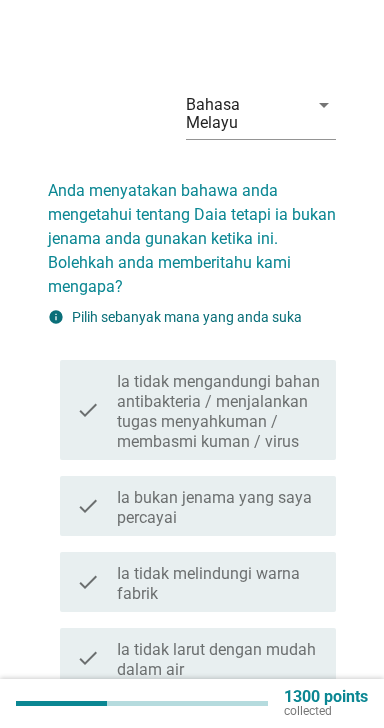 click on "Ia tidak melindungi warna fabrik" at bounding box center (218, 584) 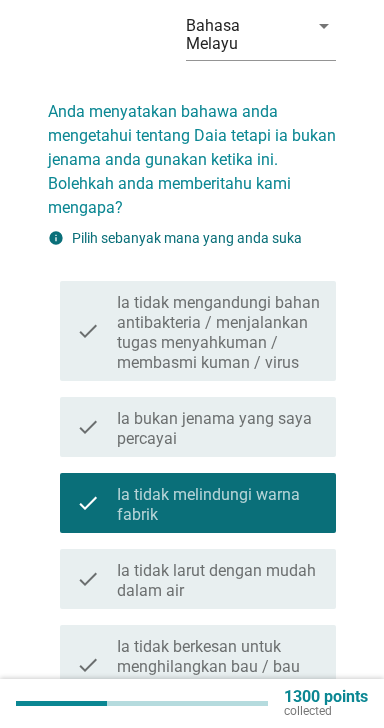 scroll, scrollTop: 82, scrollLeft: 0, axis: vertical 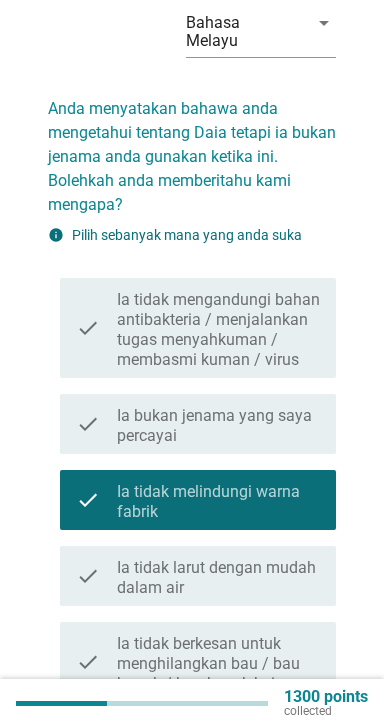 click on "Ia tidak mengandungi bahan antibakteria / menjalankan tugas menyahkuman / membasmi kuman / virus" at bounding box center [218, 330] 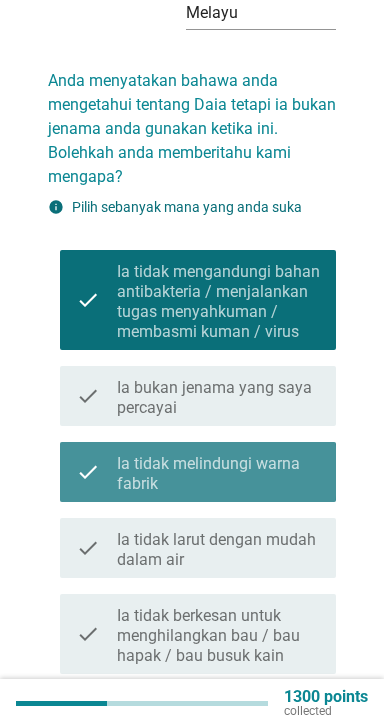 scroll, scrollTop: 0, scrollLeft: 0, axis: both 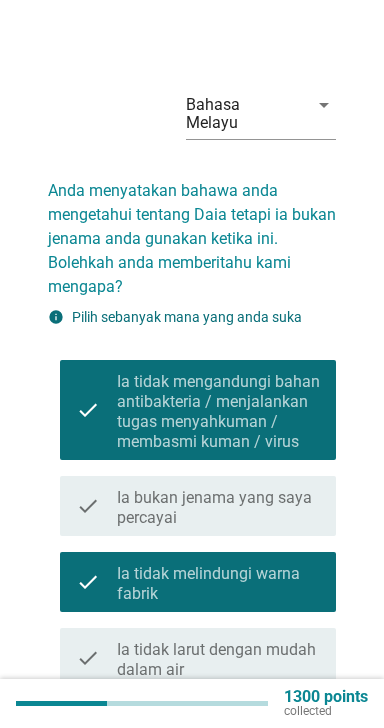 click on "Ia tidak mengandungi bahan antibakteria / menjalankan tugas menyahkuman / membasmi kuman / virus" at bounding box center [218, 412] 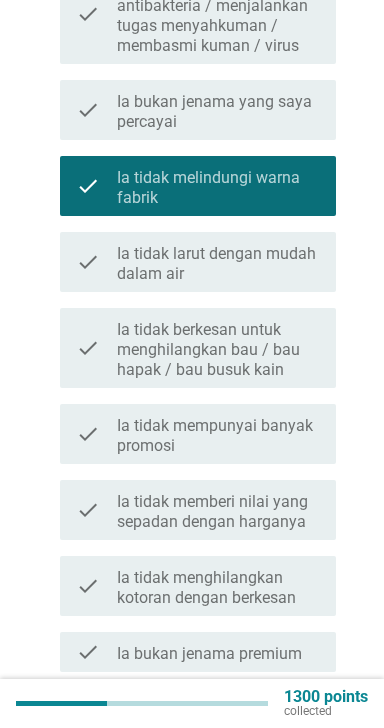 scroll, scrollTop: 397, scrollLeft: 0, axis: vertical 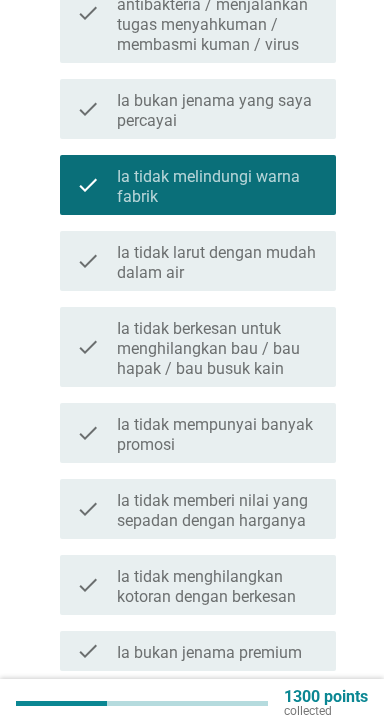 click on "Ia tidak memberi nilai yang sepadan dengan harganya" at bounding box center (218, 511) 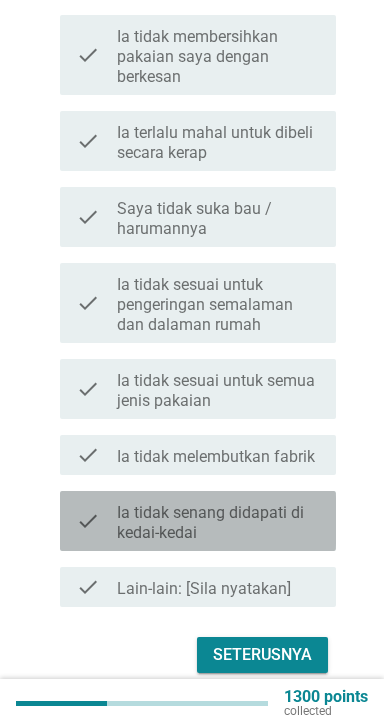 scroll, scrollTop: 1070, scrollLeft: 0, axis: vertical 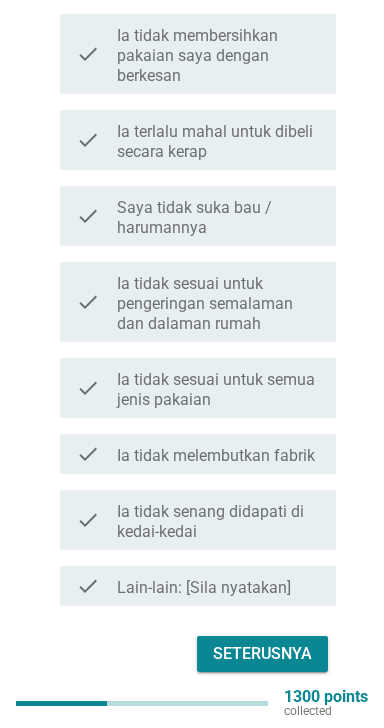 click on "Seterusnya" at bounding box center (262, 654) 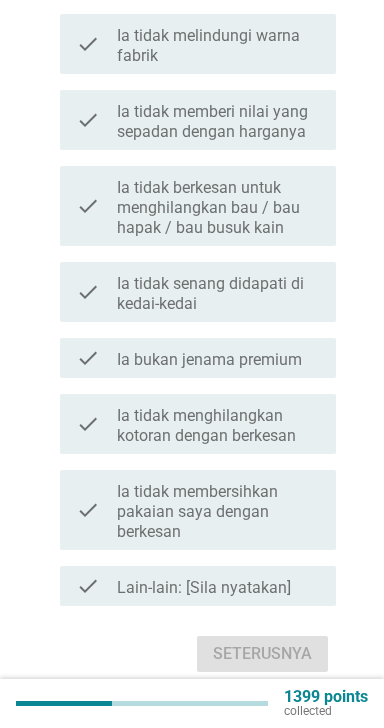 scroll, scrollTop: 0, scrollLeft: 0, axis: both 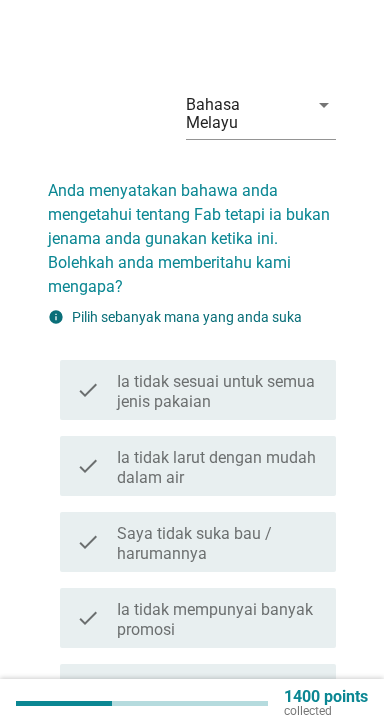 click on "Ia tidak sesuai untuk semua jenis pakaian" at bounding box center [218, 392] 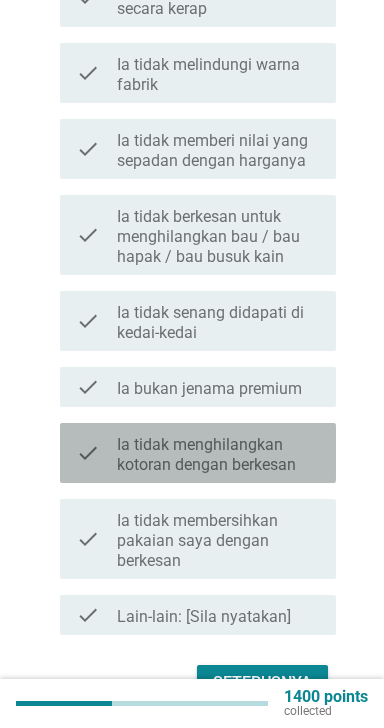 scroll, scrollTop: 1070, scrollLeft: 0, axis: vertical 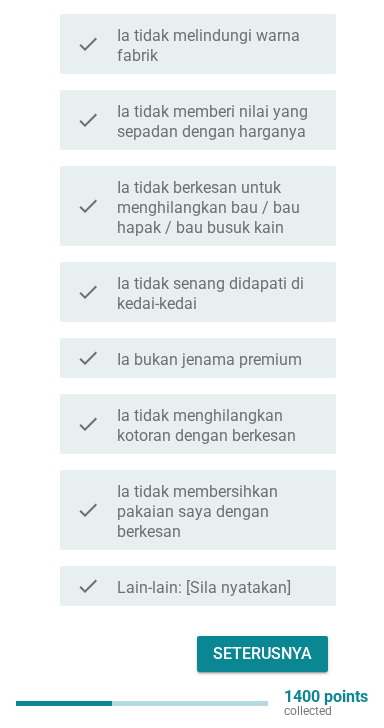 click on "Seterusnya" at bounding box center (262, 654) 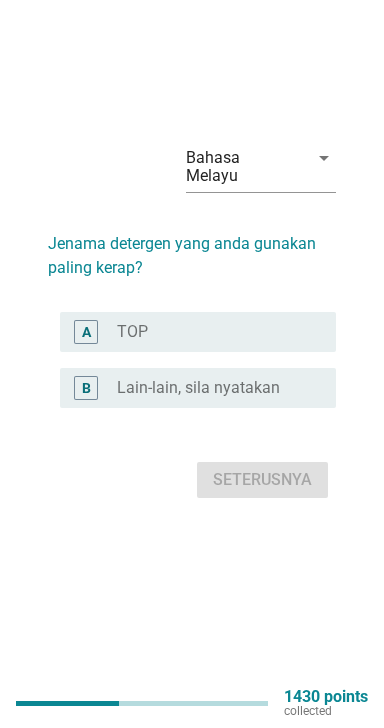 scroll, scrollTop: 0, scrollLeft: 0, axis: both 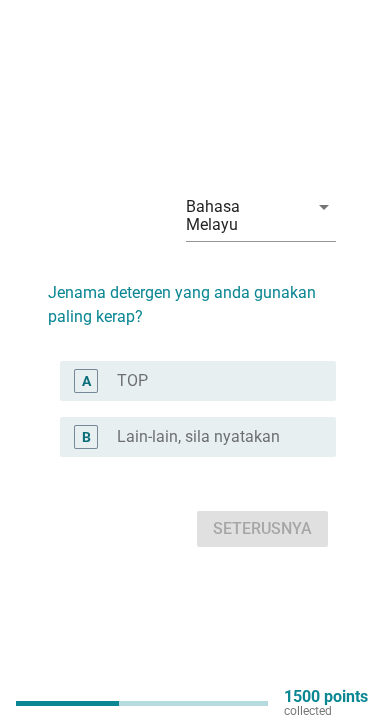 click on "radio_button_unchecked Lain-lain, sila nyatakan" at bounding box center [210, 437] 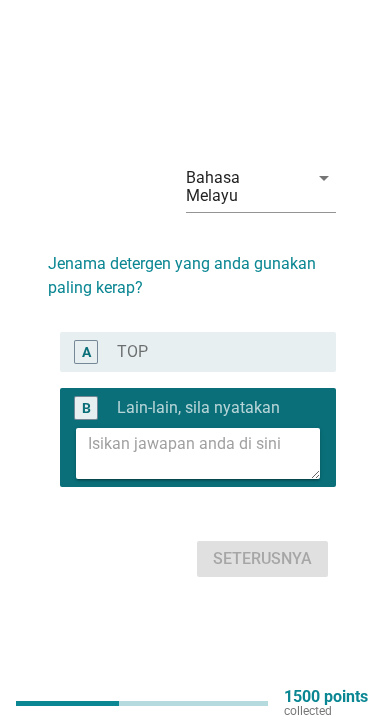 click at bounding box center (204, 453) 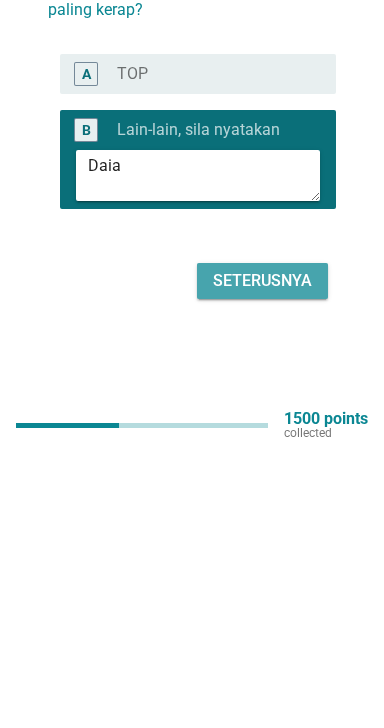 type on "Daia" 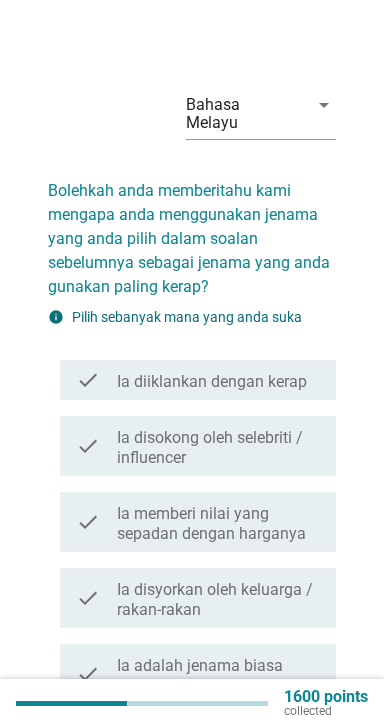 click on "Ia memberi nilai yang sepadan dengan harganya" at bounding box center [218, 524] 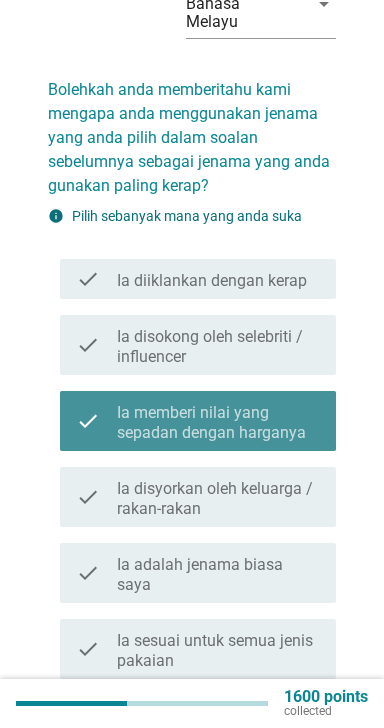 scroll, scrollTop: 121, scrollLeft: 0, axis: vertical 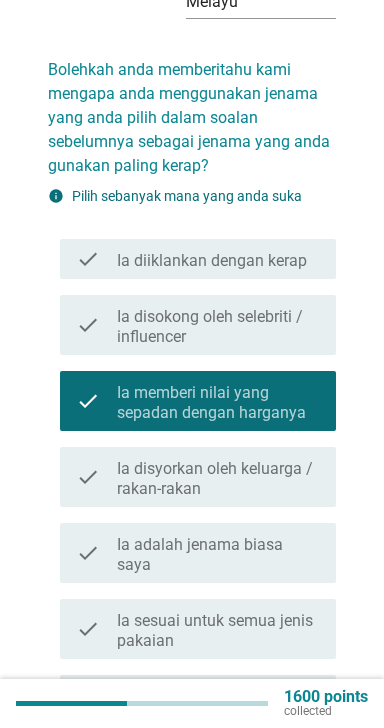 click on "Ia disyorkan oleh keluarga / rakan-rakan" at bounding box center [218, 479] 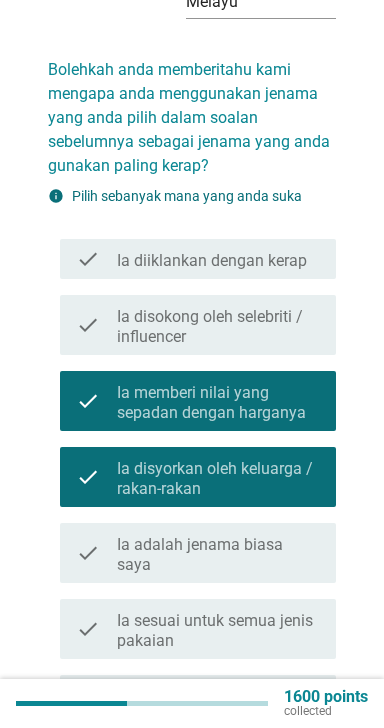 click on "Ia disyorkan oleh keluarga / rakan-rakan" at bounding box center (218, 479) 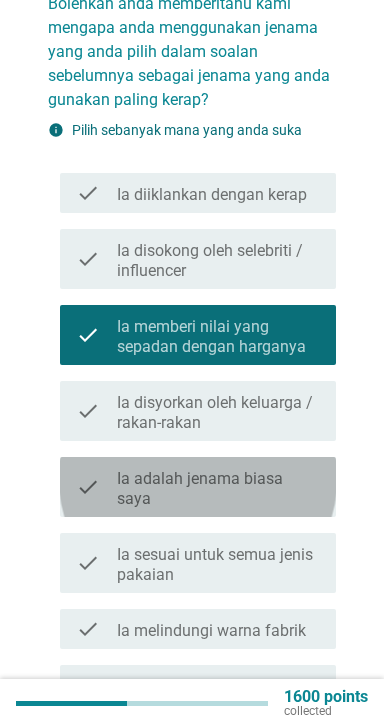scroll, scrollTop: 190, scrollLeft: 0, axis: vertical 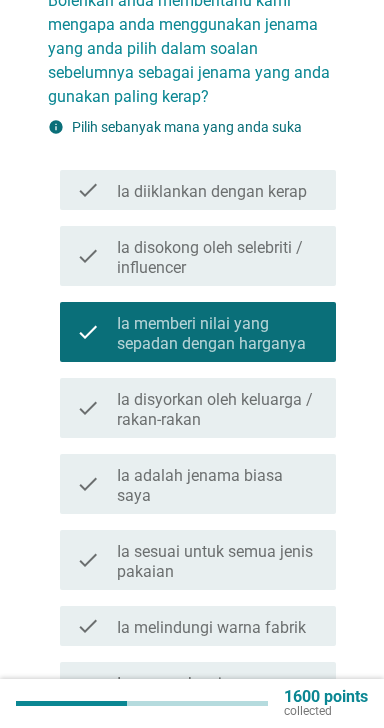 click on "Ia melindungi warna fabrik" at bounding box center (211, 628) 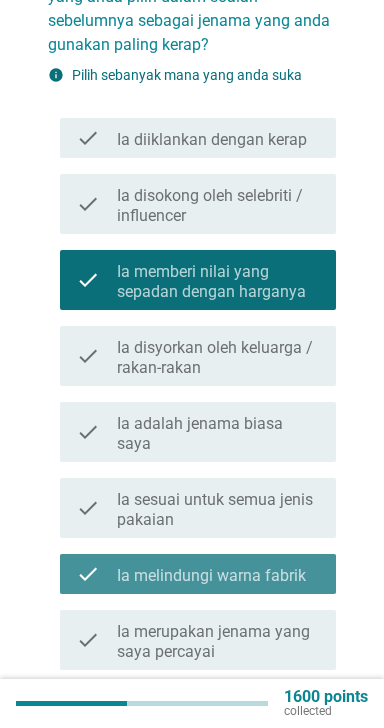 click on "Ia sesuai untuk semua jenis pakaian" at bounding box center [218, 510] 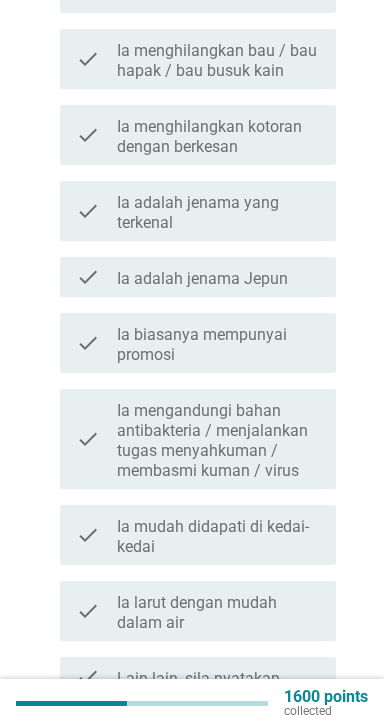 scroll, scrollTop: 1274, scrollLeft: 0, axis: vertical 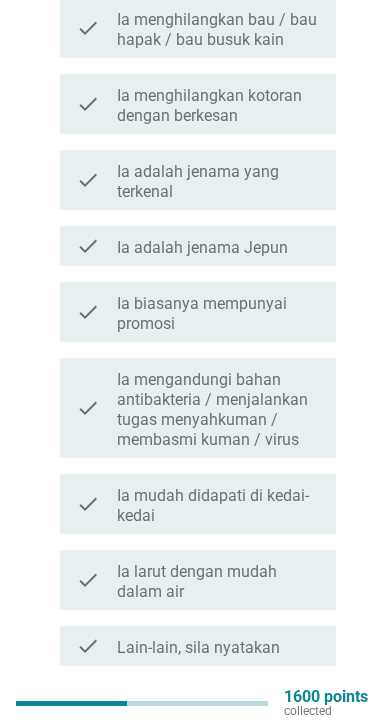 click on "check     check_box_outline_blank Ia mudah didapati di kedai-kedai" at bounding box center (198, 504) 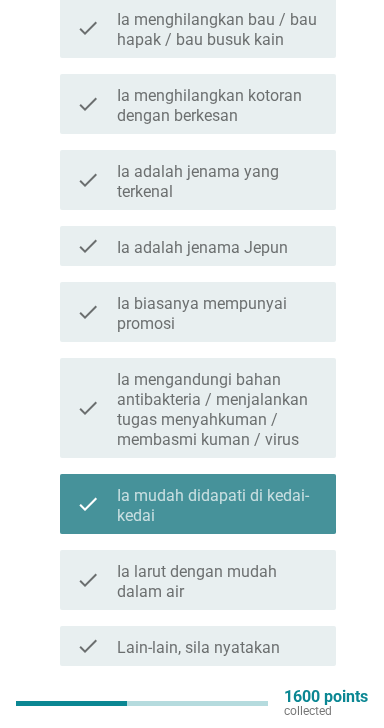 click on "Seterusnya" at bounding box center (262, 714) 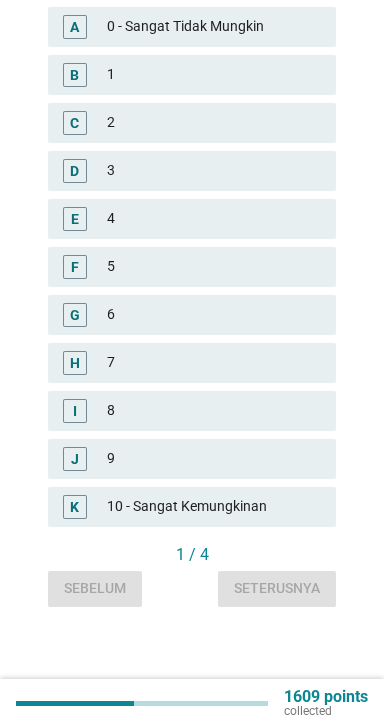 scroll, scrollTop: 0, scrollLeft: 0, axis: both 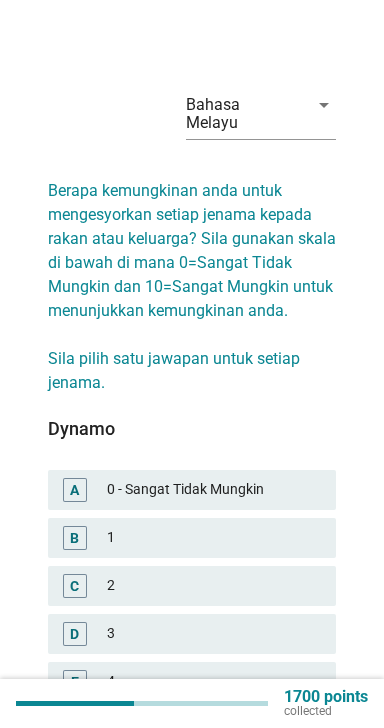 click on "E   4" at bounding box center (192, 682) 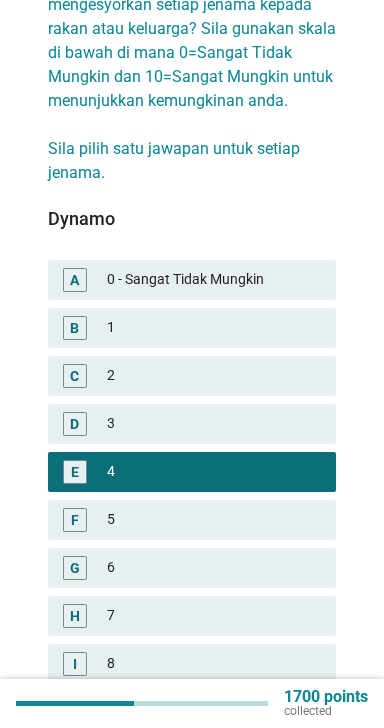 scroll, scrollTop: 212, scrollLeft: 0, axis: vertical 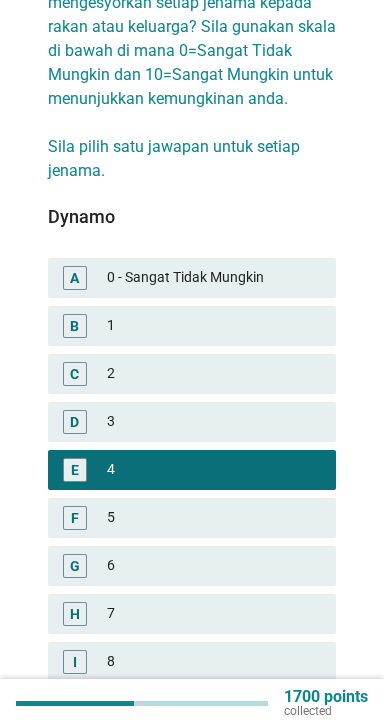 click on "I   8" at bounding box center [192, 662] 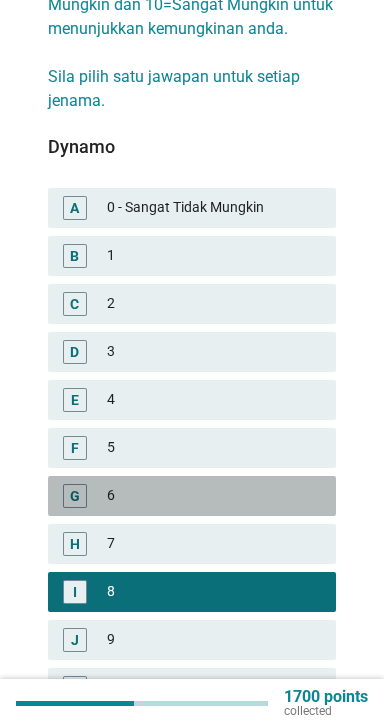 scroll, scrollTop: 392, scrollLeft: 0, axis: vertical 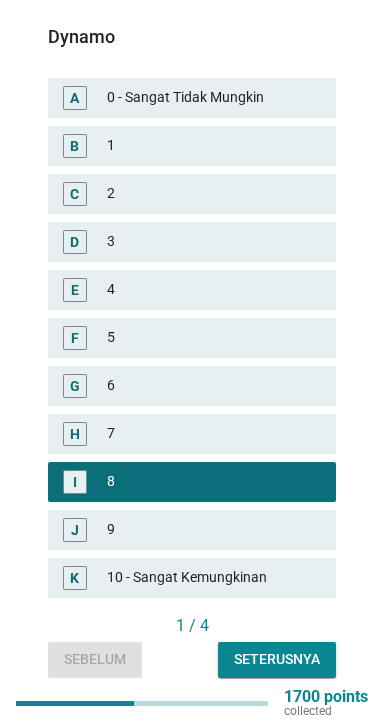 click on "Seterusnya" at bounding box center [277, 659] 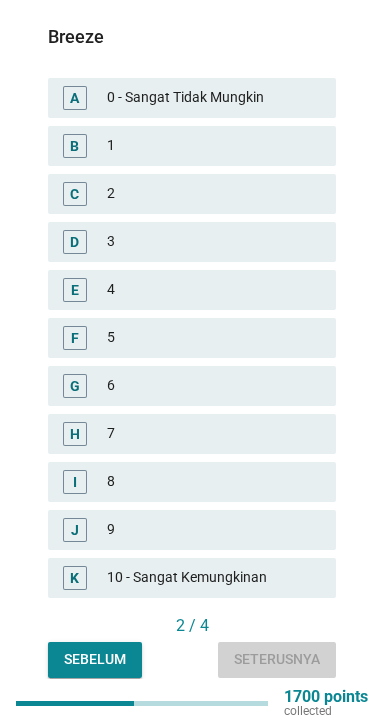scroll, scrollTop: 0, scrollLeft: 0, axis: both 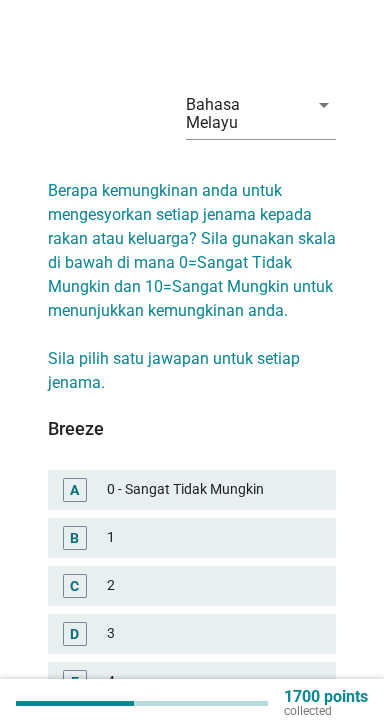 click on "D   3" at bounding box center (192, 634) 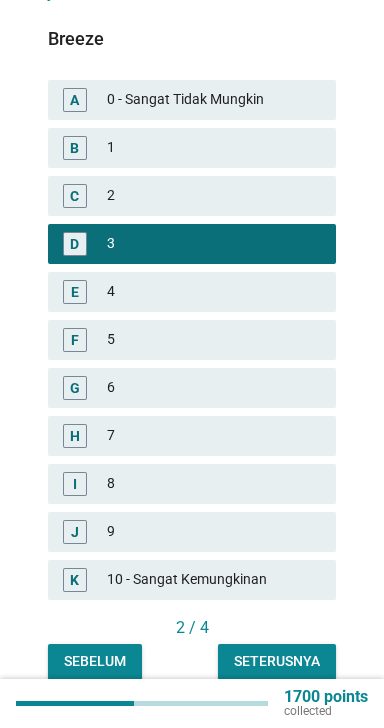 scroll, scrollTop: 392, scrollLeft: 0, axis: vertical 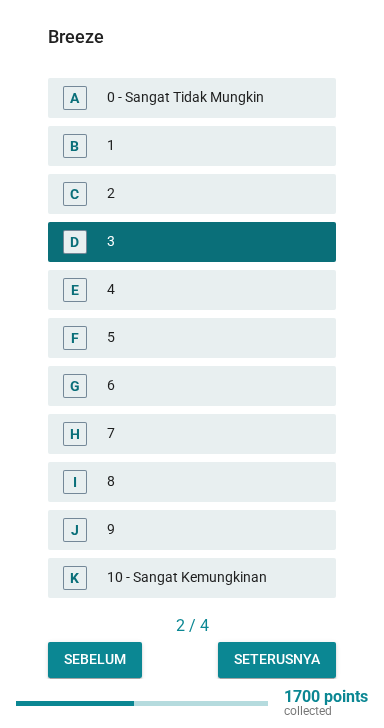 click on "7" at bounding box center (213, 434) 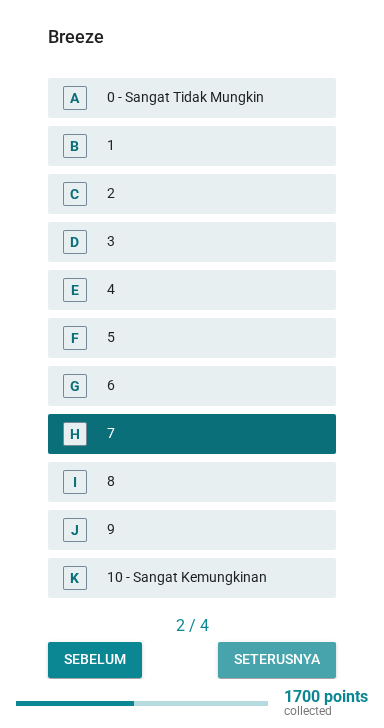 click on "Seterusnya" at bounding box center (277, 659) 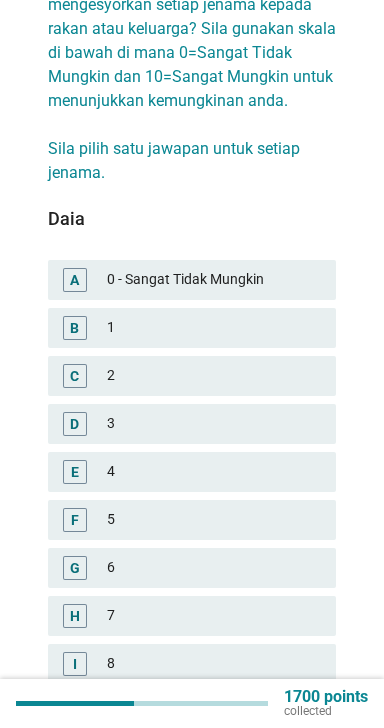 scroll, scrollTop: 202, scrollLeft: 0, axis: vertical 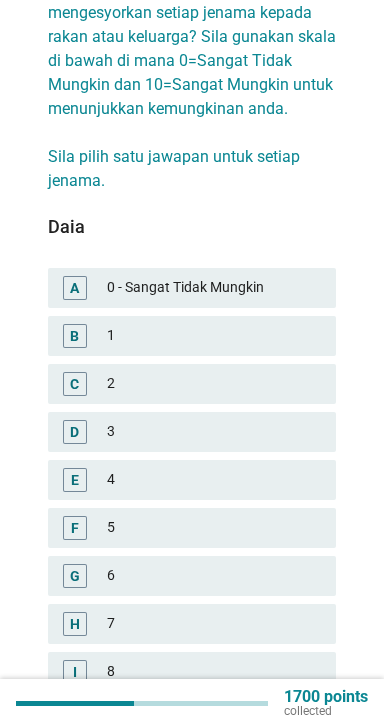 click on "I   8" at bounding box center [192, 672] 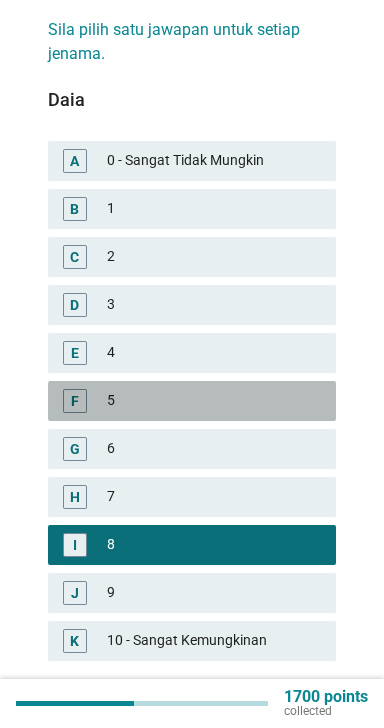 scroll, scrollTop: 392, scrollLeft: 0, axis: vertical 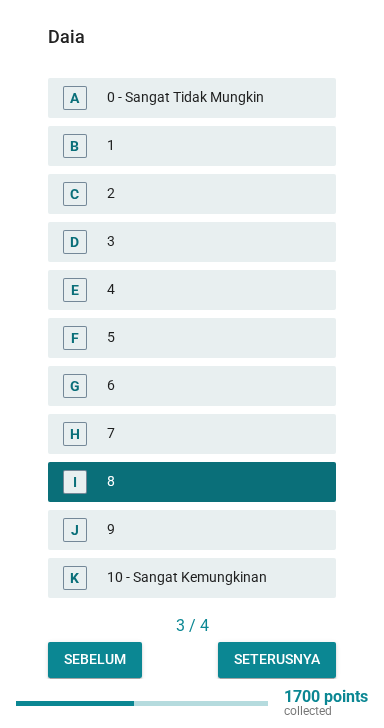 click on "Seterusnya" at bounding box center (277, 660) 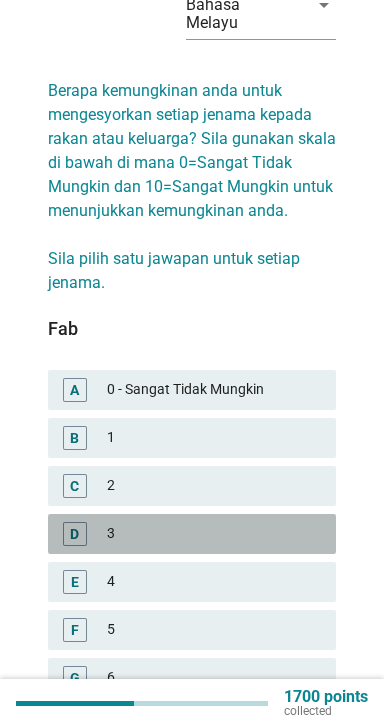 scroll, scrollTop: 123, scrollLeft: 0, axis: vertical 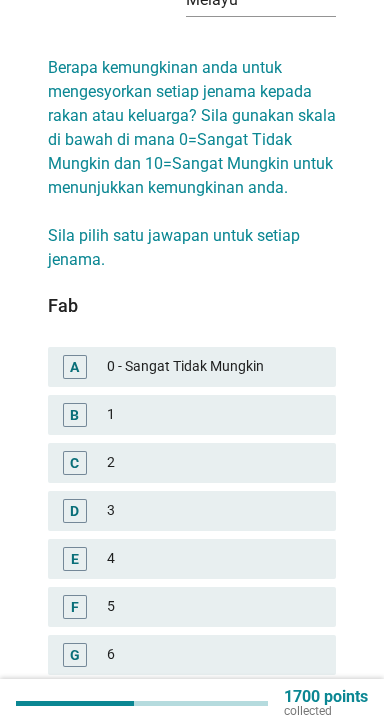 click on "4" at bounding box center (213, 559) 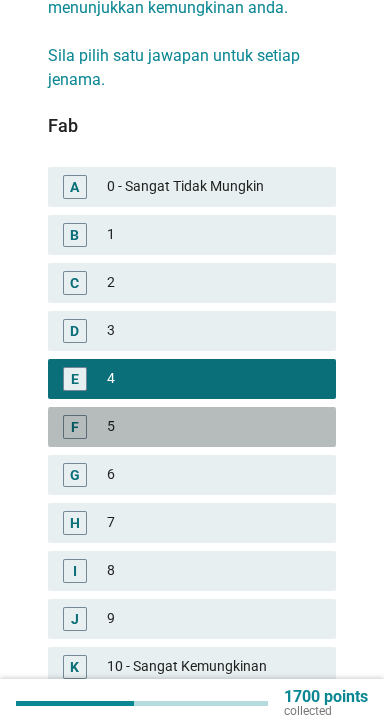 scroll, scrollTop: 392, scrollLeft: 0, axis: vertical 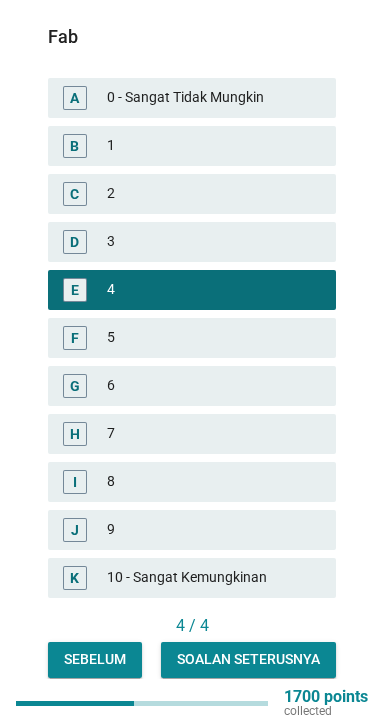 click on "Soalan seterusnya" at bounding box center [248, 660] 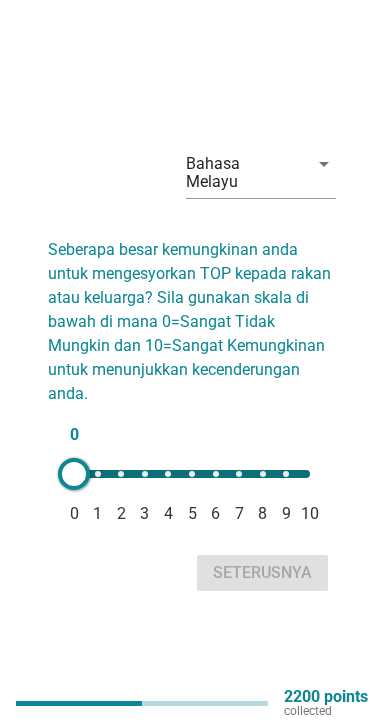 scroll, scrollTop: 49, scrollLeft: 0, axis: vertical 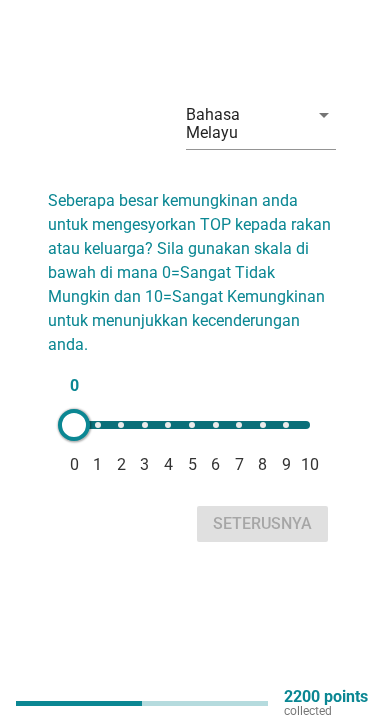 click on "5" at bounding box center (192, 465) 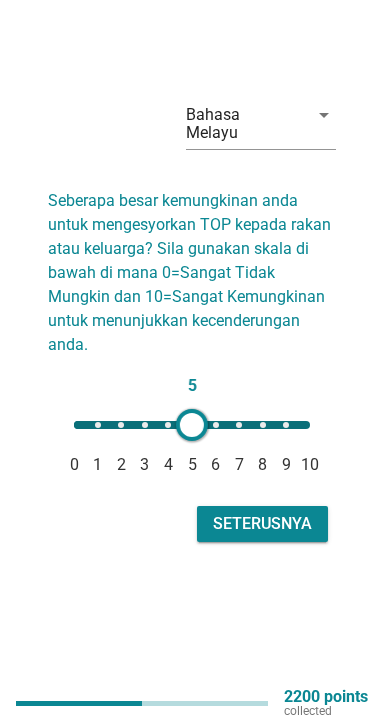 type on "5" 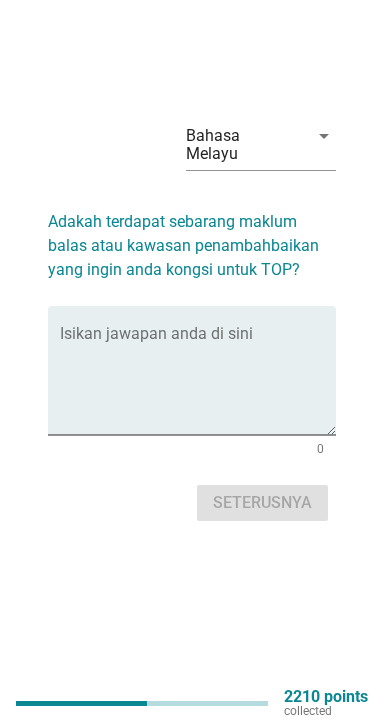 scroll, scrollTop: 0, scrollLeft: 0, axis: both 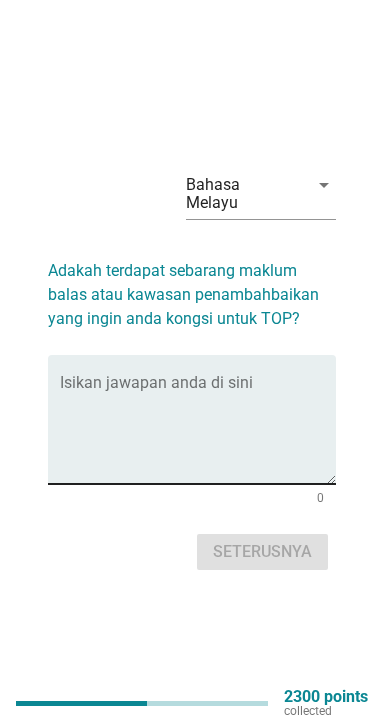 click at bounding box center (198, 431) 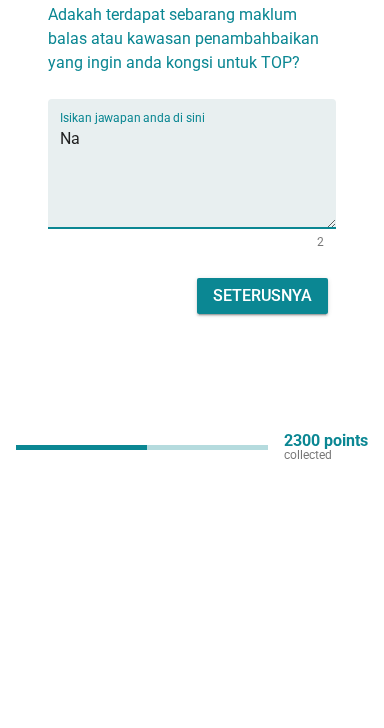 type on "Na" 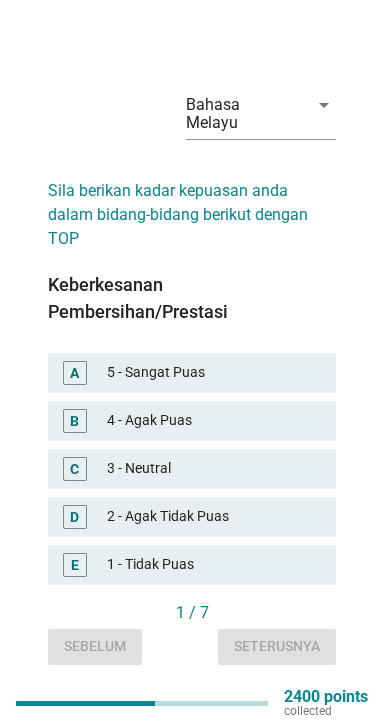click on "3 - Neutral" at bounding box center [213, 469] 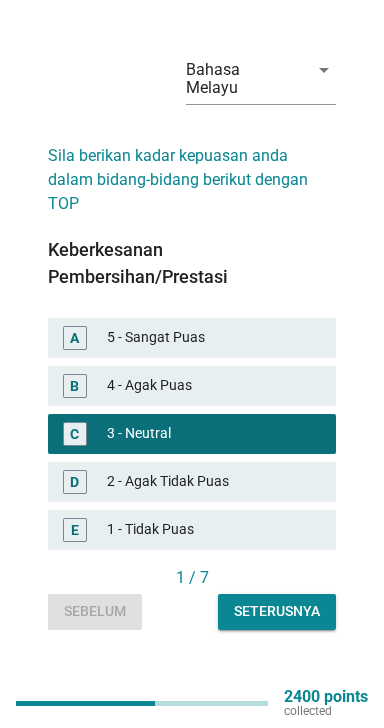 scroll, scrollTop: 49, scrollLeft: 0, axis: vertical 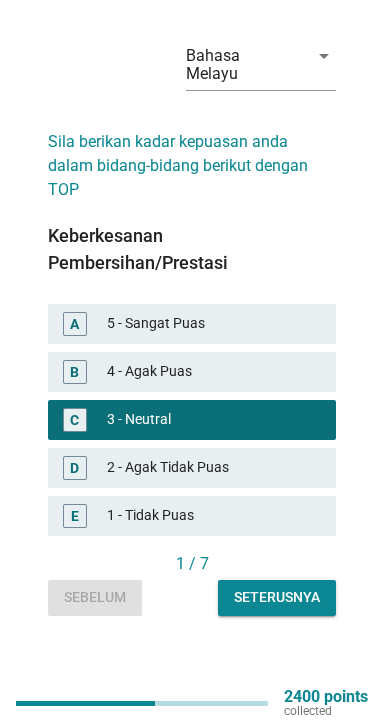 click on "Seterusnya" at bounding box center (277, 597) 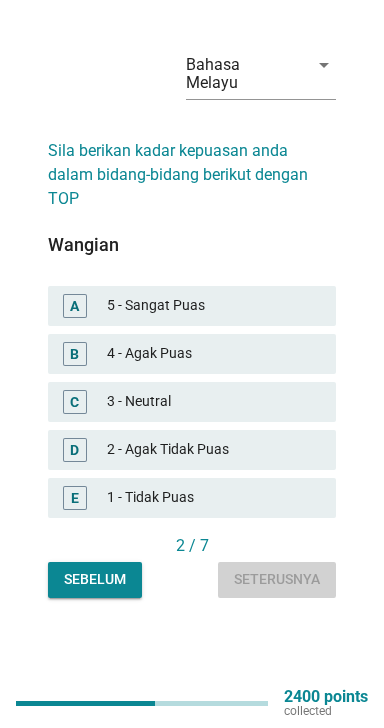 scroll, scrollTop: 0, scrollLeft: 0, axis: both 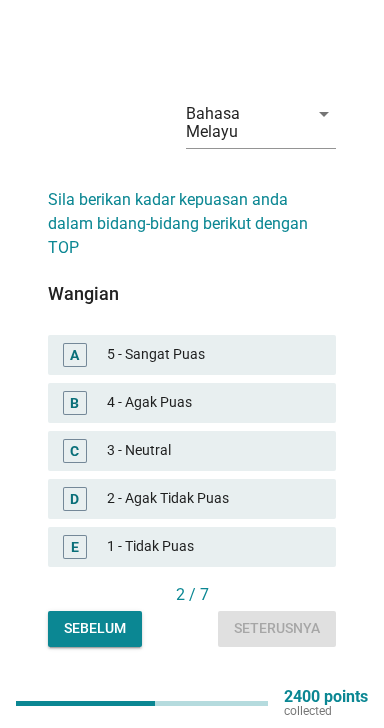 click on "3 - Neutral" at bounding box center [213, 451] 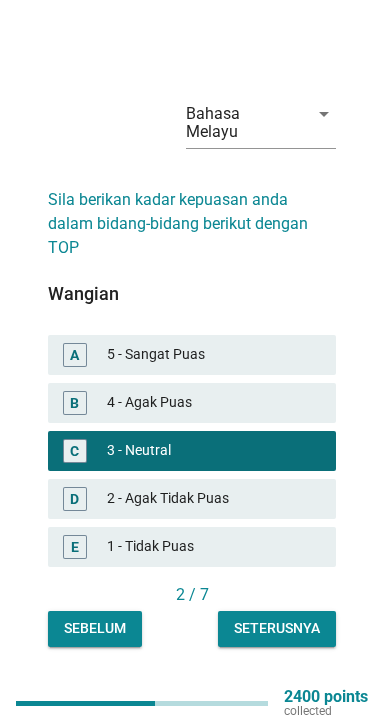 click on "Seterusnya" at bounding box center [277, 629] 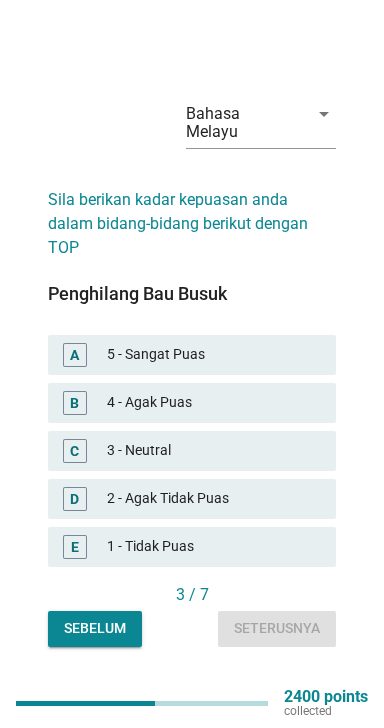 click on "C   3 - Neutral" at bounding box center [192, 451] 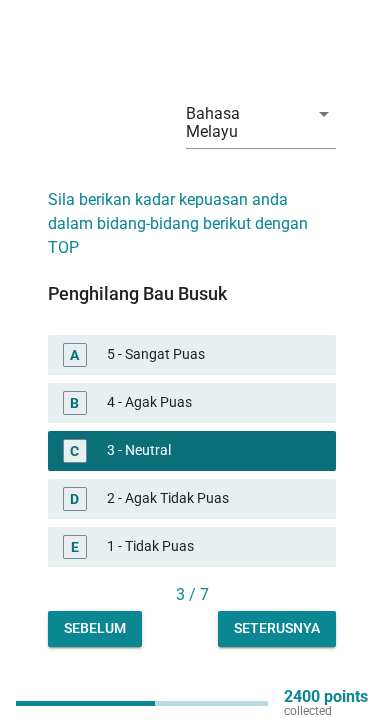 click on "Seterusnya" at bounding box center [277, 628] 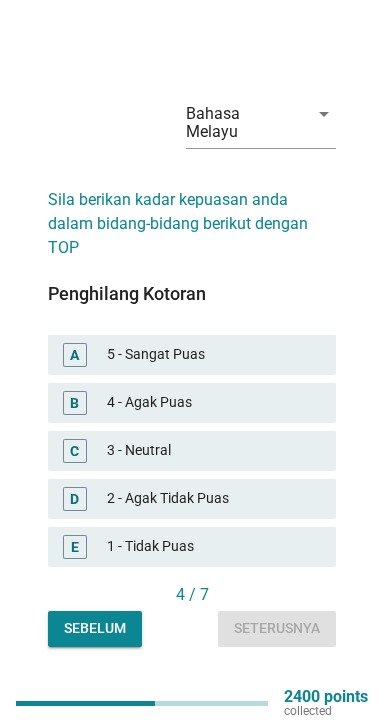 click on "4 - Agak Puas" at bounding box center (213, 403) 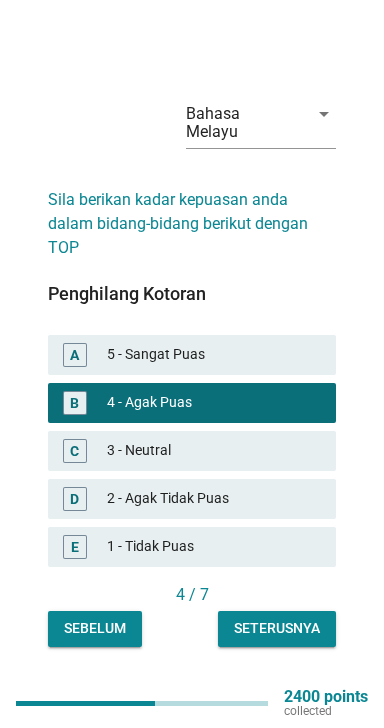 click on "Seterusnya" at bounding box center [277, 629] 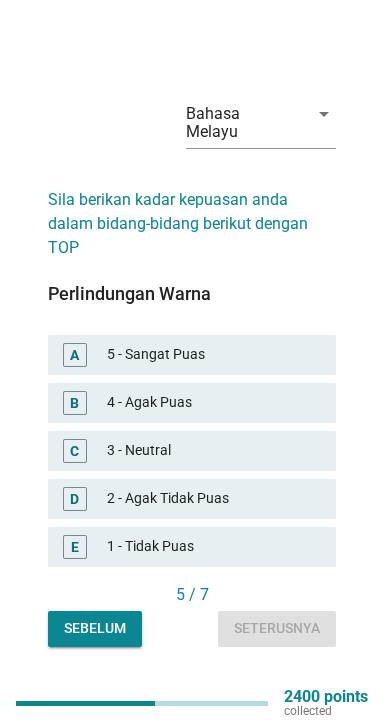 click on "C   3 - Neutral" at bounding box center [192, 451] 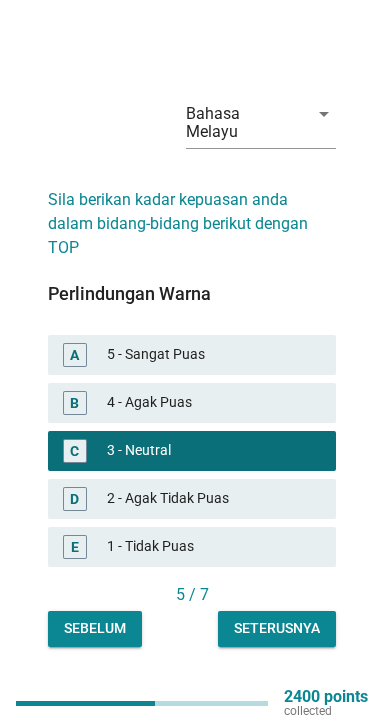 click on "Seterusnya" at bounding box center [277, 628] 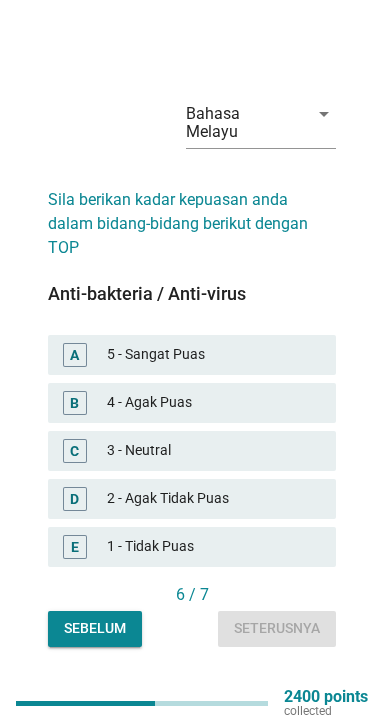 click on "4 - Agak Puas" at bounding box center (213, 403) 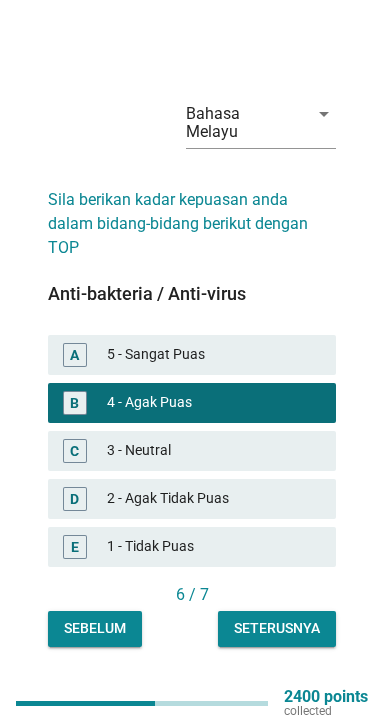 click on "Seterusnya" at bounding box center [277, 629] 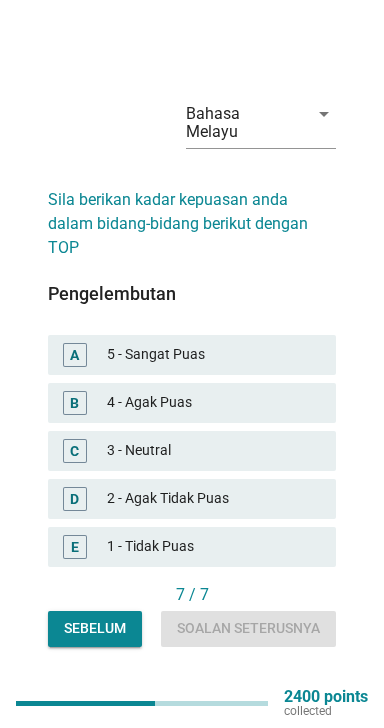 click on "4 - Agak Puas" at bounding box center (213, 403) 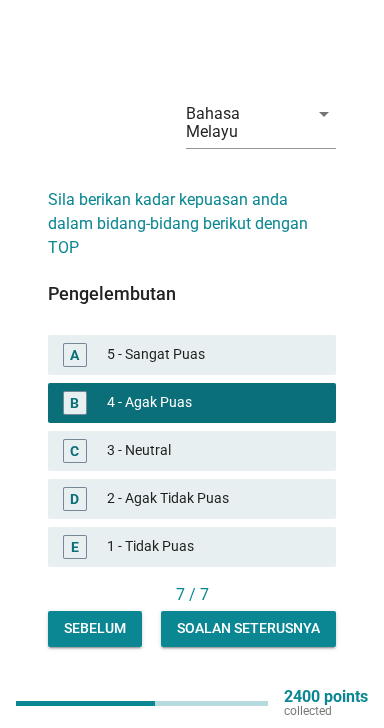 click on "Soalan seterusnya" at bounding box center (248, 628) 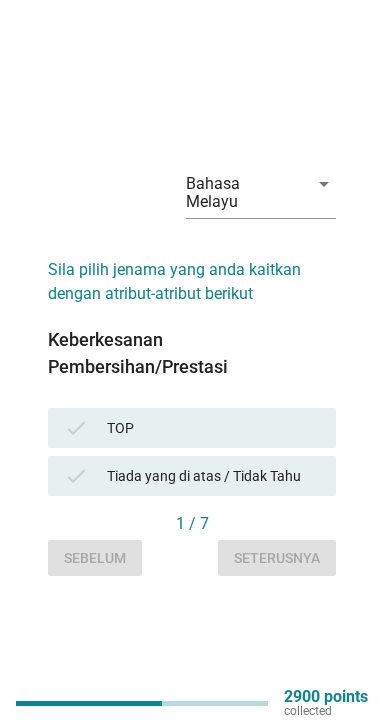 click on "Tiada yang di atas / Tidak Tahu" at bounding box center (213, 476) 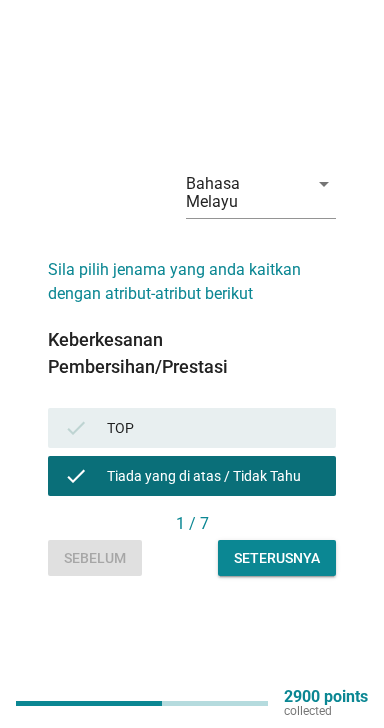 click on "Seterusnya" at bounding box center [277, 558] 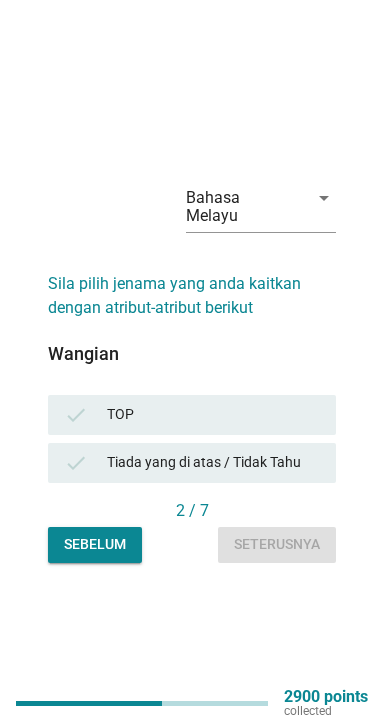 click on "TOP" at bounding box center (213, 415) 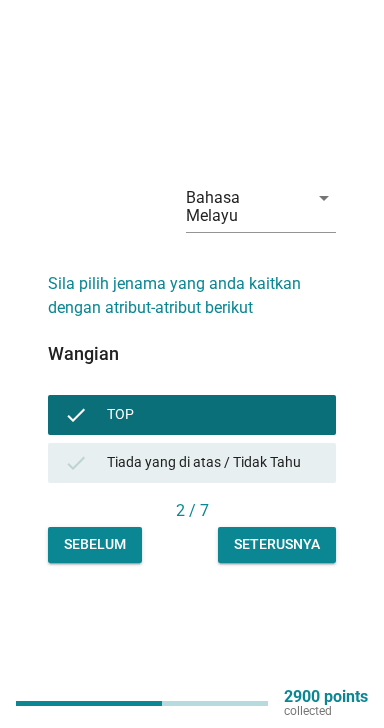 click on "Seterusnya" at bounding box center (277, 544) 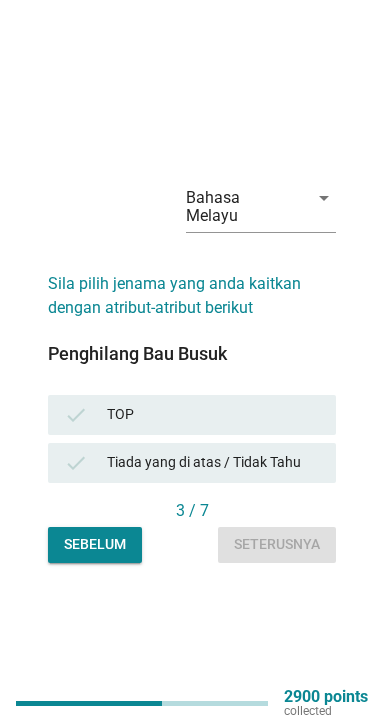 click on "TOP" at bounding box center [213, 415] 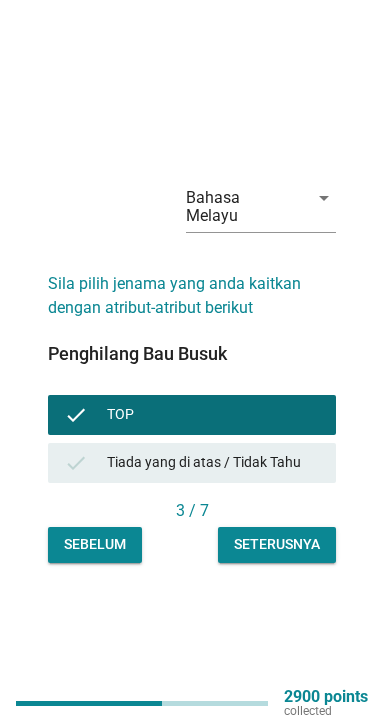 click on "Seterusnya" at bounding box center (277, 544) 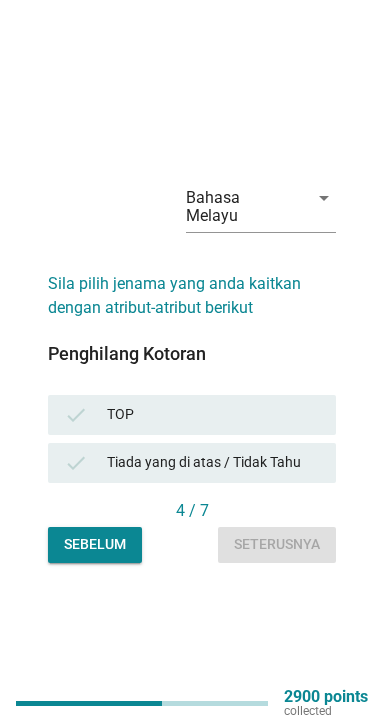 click on "TOP" at bounding box center [213, 415] 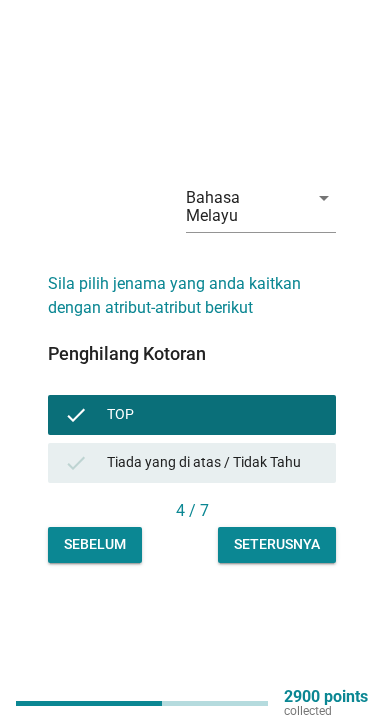 click on "Seterusnya" at bounding box center [277, 544] 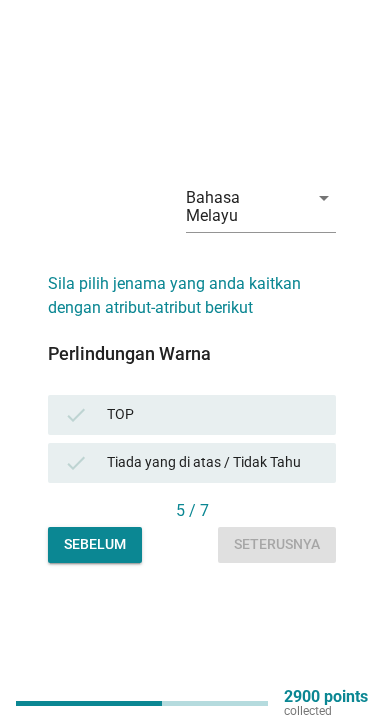 click on "TOP" at bounding box center [213, 415] 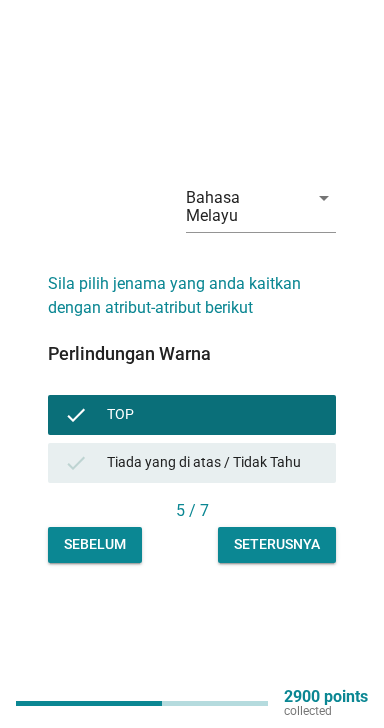 click on "Seterusnya" at bounding box center [277, 545] 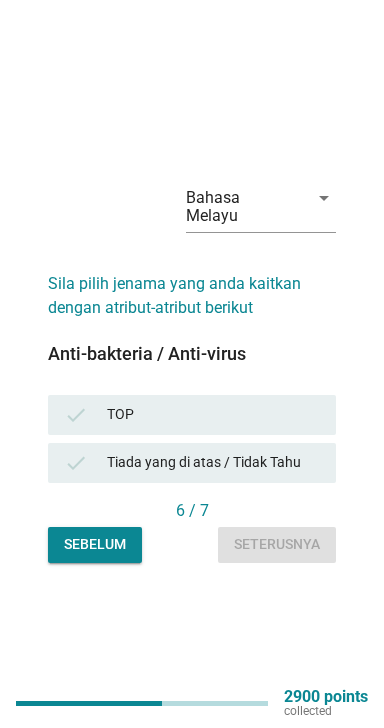 click on "TOP" at bounding box center [213, 415] 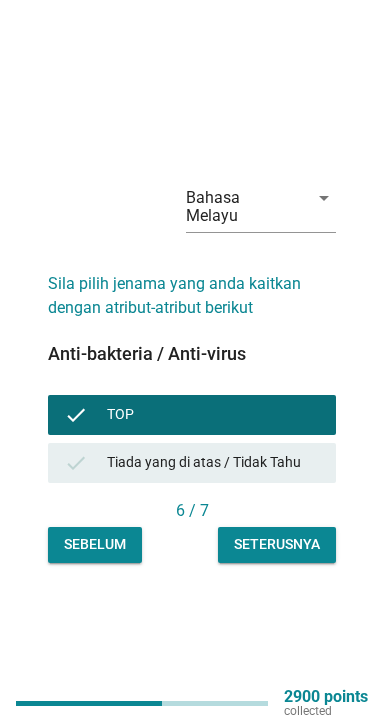 click on "Seterusnya" at bounding box center (277, 545) 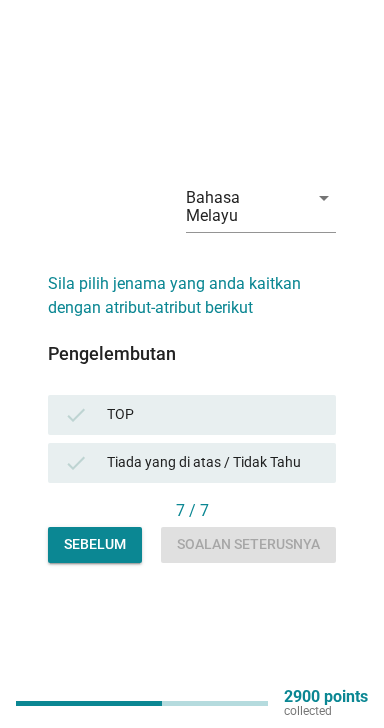 click on "TOP" at bounding box center (213, 415) 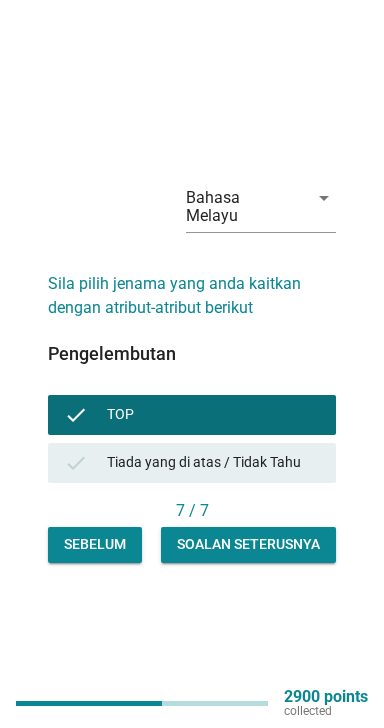 click on "Soalan seterusnya" at bounding box center (248, 544) 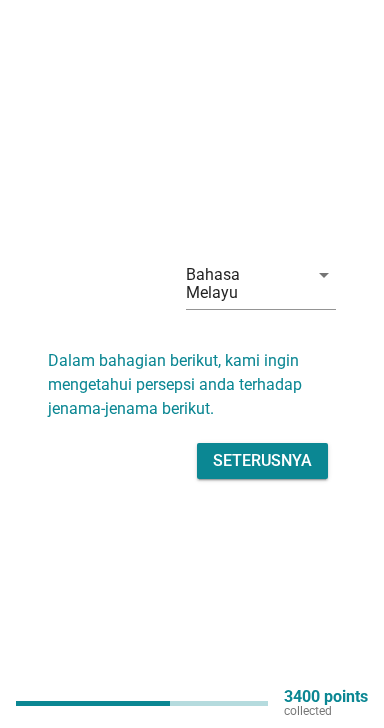click on "Seterusnya" at bounding box center [262, 461] 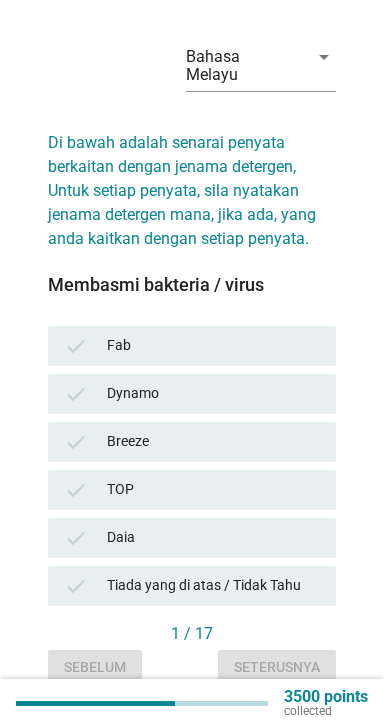 scroll, scrollTop: 49, scrollLeft: 0, axis: vertical 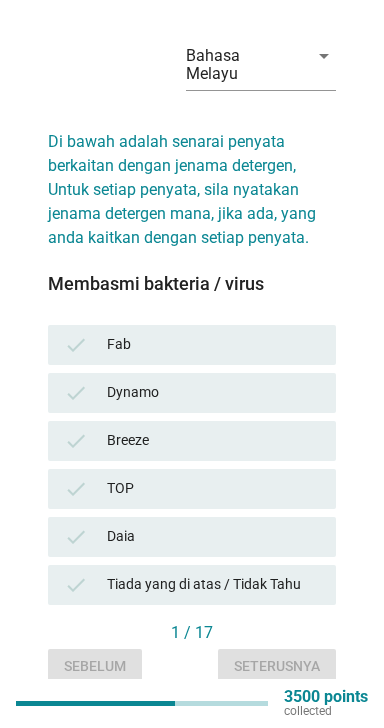 click on "TOP" at bounding box center [213, 489] 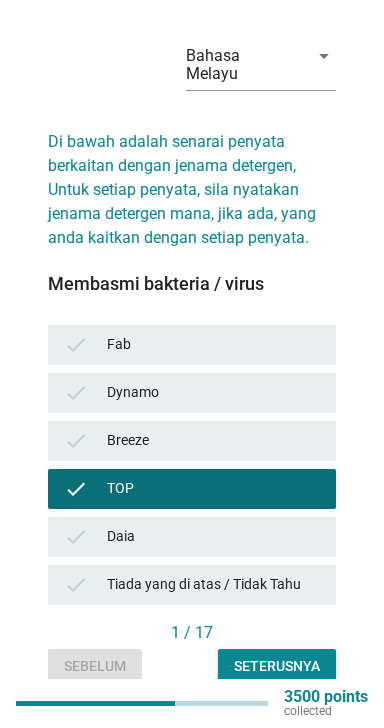 click on "Daia" at bounding box center [213, 537] 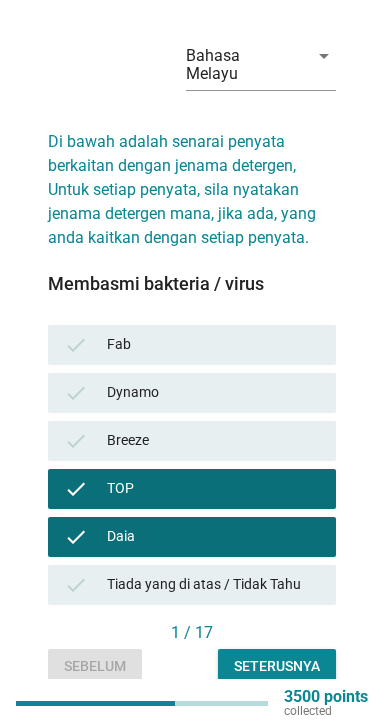 click on "Seterusnya" at bounding box center (277, 666) 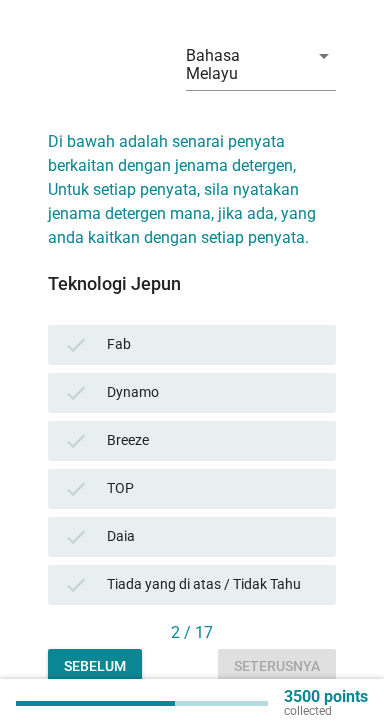 scroll, scrollTop: 0, scrollLeft: 0, axis: both 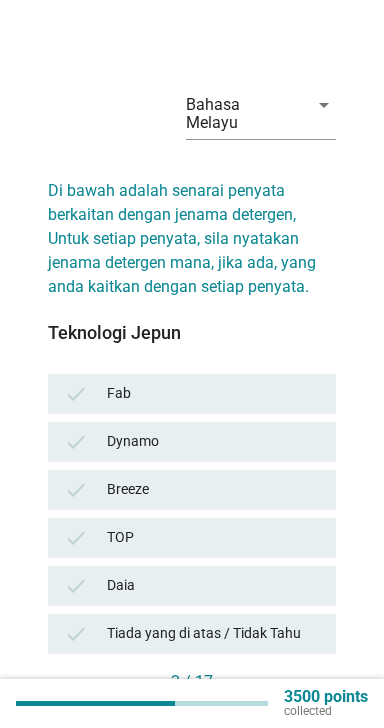 click on "Breeze" at bounding box center (213, 490) 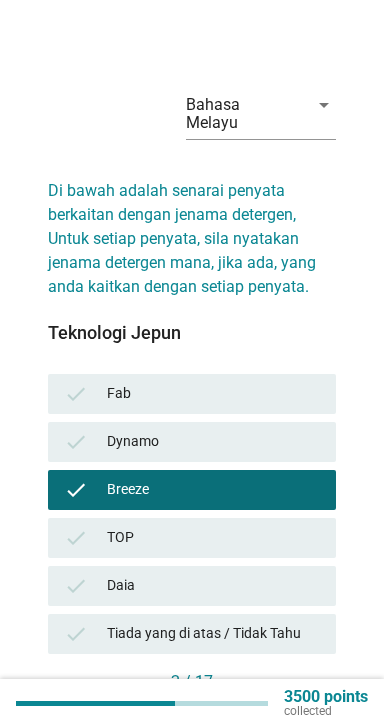 click on "check   Daia" at bounding box center [192, 586] 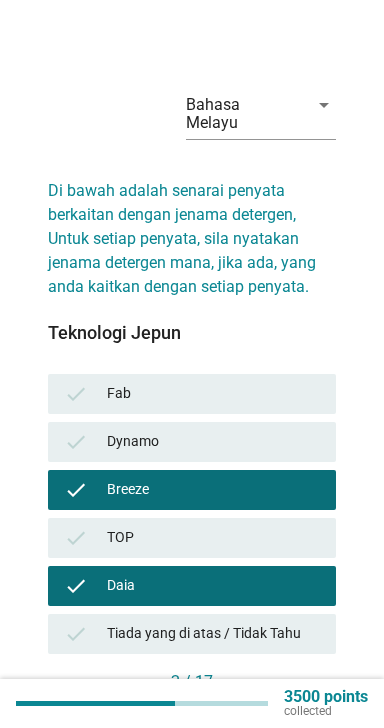 click on "Dynamo" at bounding box center [213, 442] 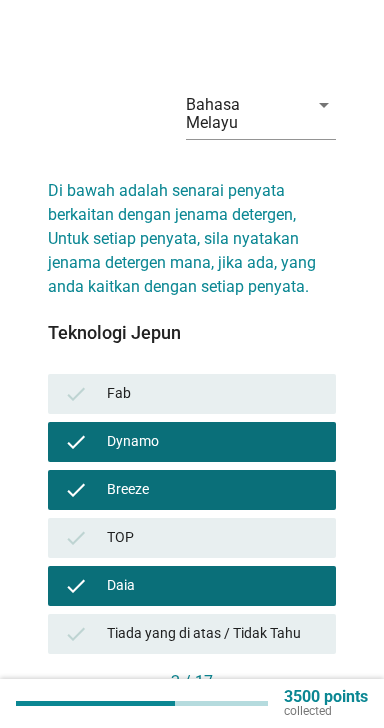click on "Daia" at bounding box center (213, 586) 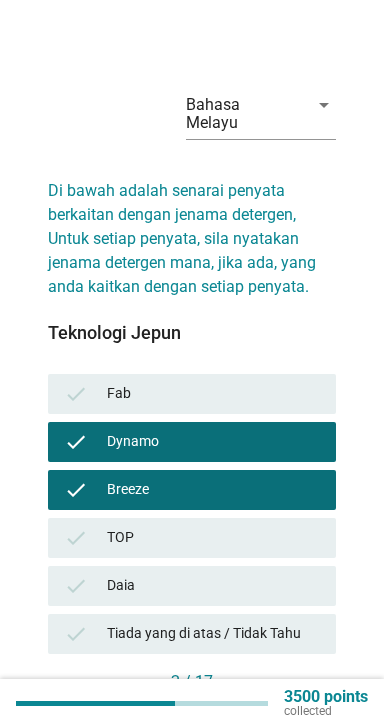 click on "Seterusnya" at bounding box center (277, 715) 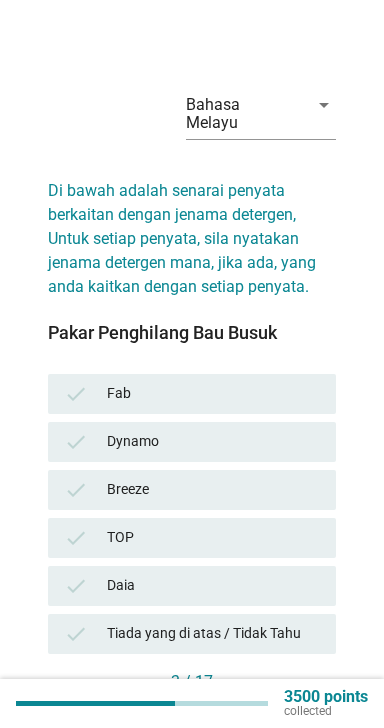 click on "check   TOP" at bounding box center (192, 538) 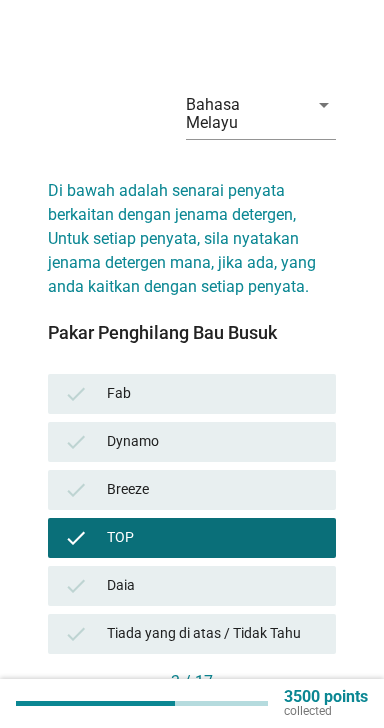 click on "Daia" at bounding box center [213, 586] 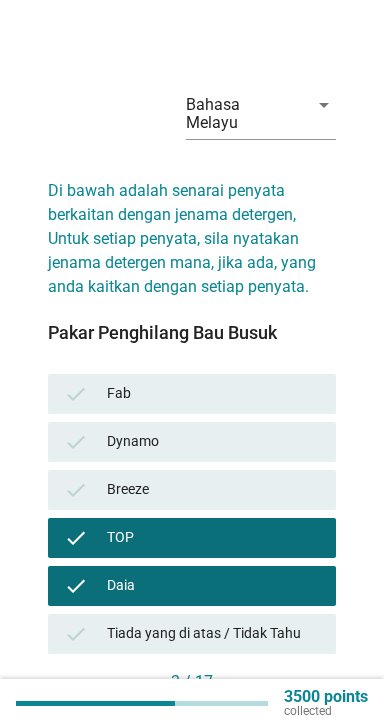 click on "Breeze" at bounding box center [213, 490] 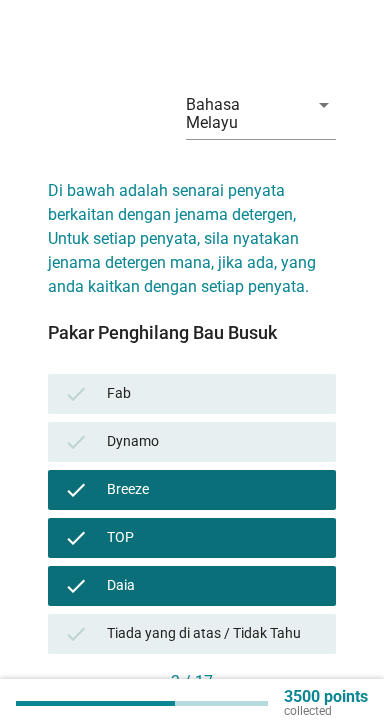 click on "Seterusnya" at bounding box center (277, 716) 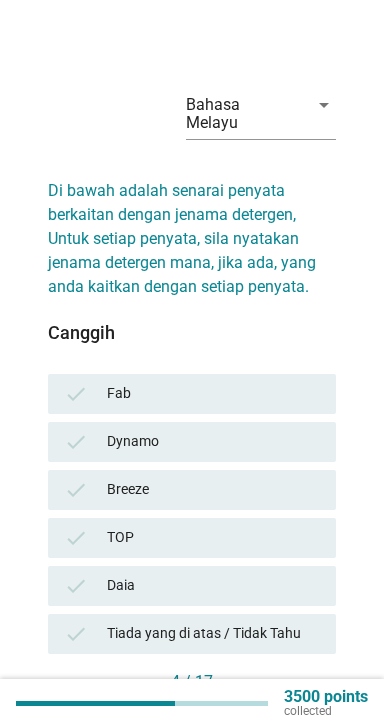 click on "Daia" at bounding box center [213, 586] 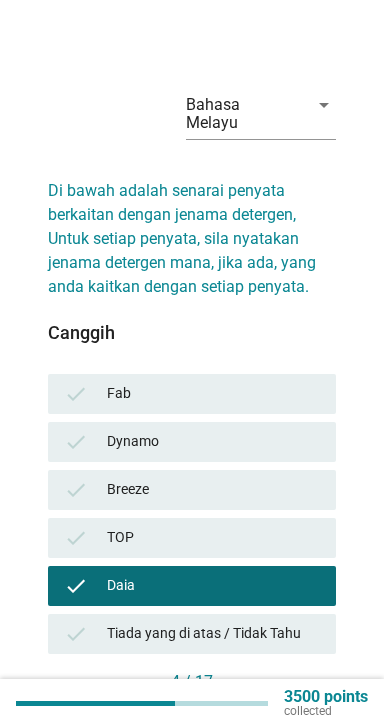 click on "check   TOP" at bounding box center [192, 538] 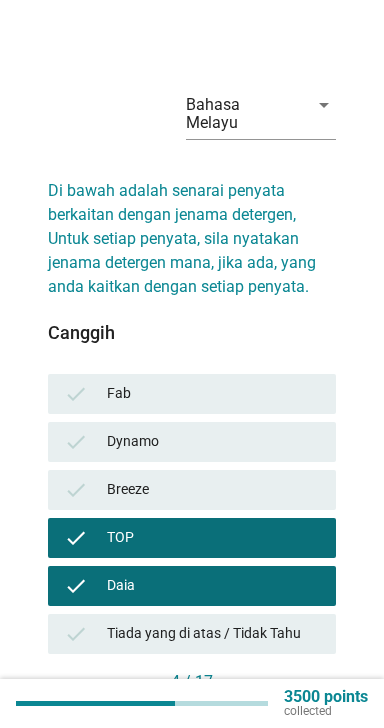 click on "Seterusnya" at bounding box center [277, 715] 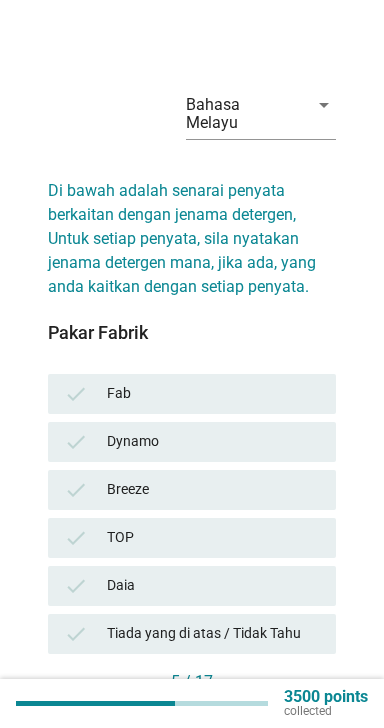 click on "Daia" at bounding box center (213, 586) 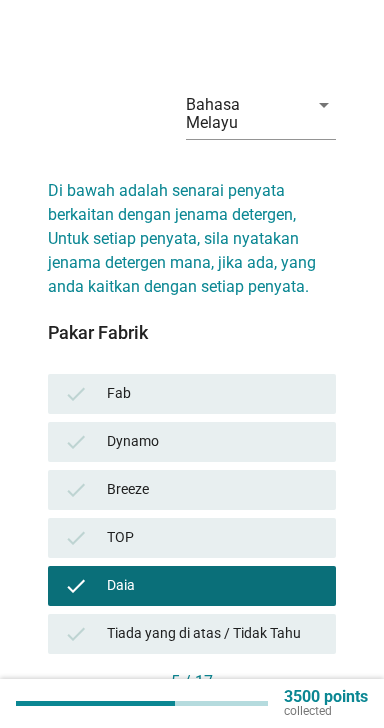 click on "check   Breeze" at bounding box center [192, 490] 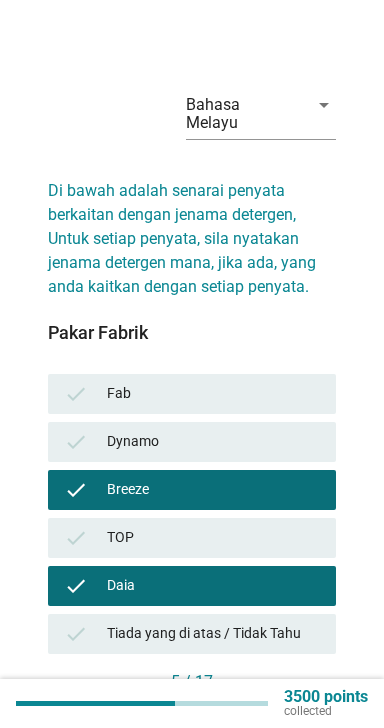 click on "Seterusnya" at bounding box center (277, 716) 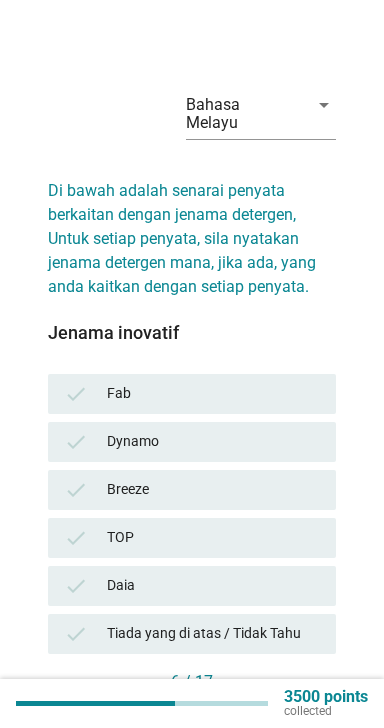click on "Daia" at bounding box center (213, 586) 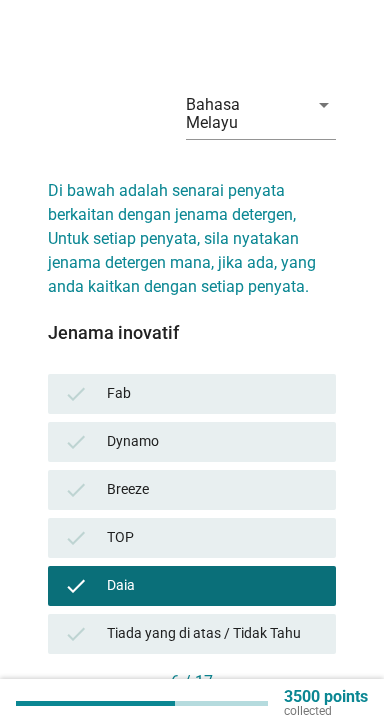 click on "Breeze" at bounding box center [213, 490] 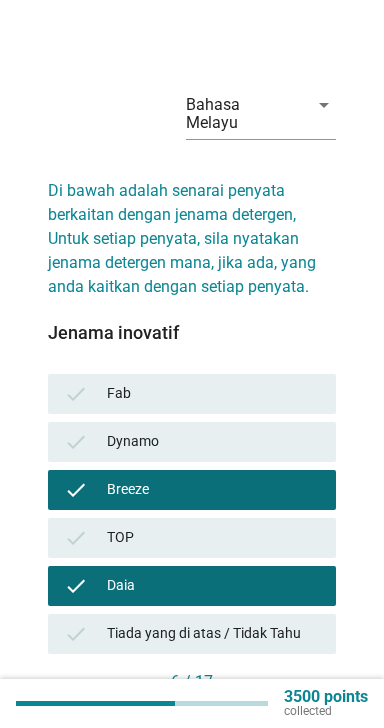 click on "Seterusnya" at bounding box center [277, 715] 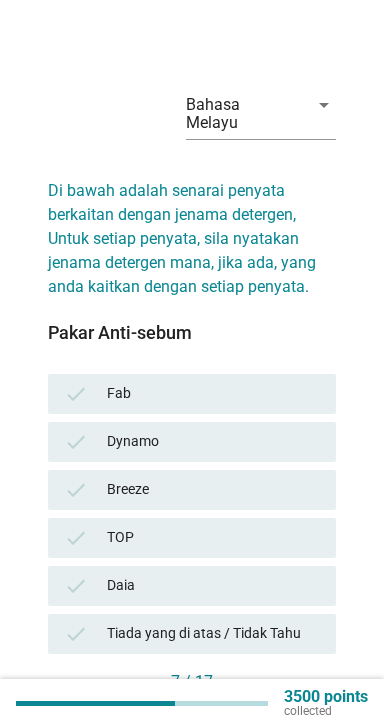 click on "Daia" at bounding box center (213, 586) 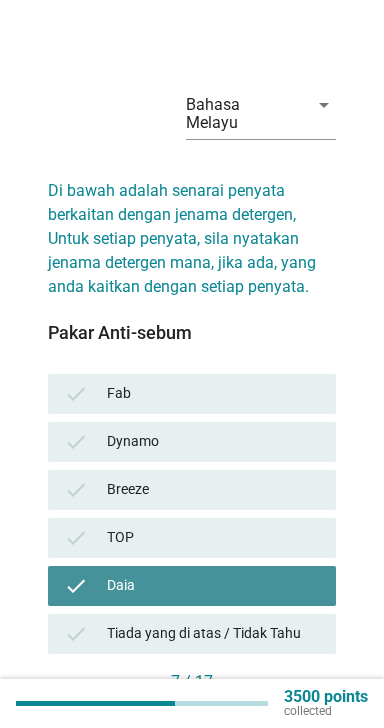 click on "Dynamo" at bounding box center [213, 442] 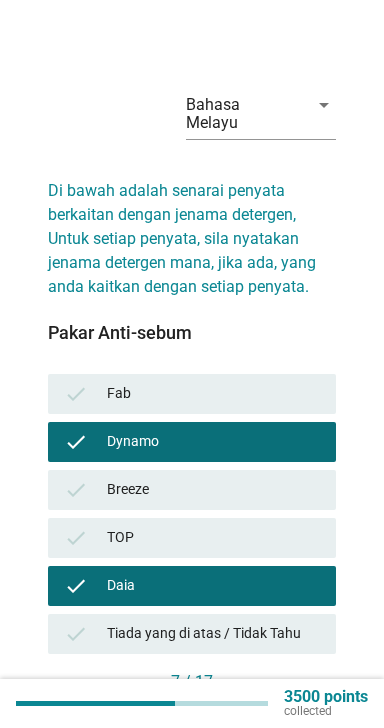 click on "Seterusnya" at bounding box center (277, 715) 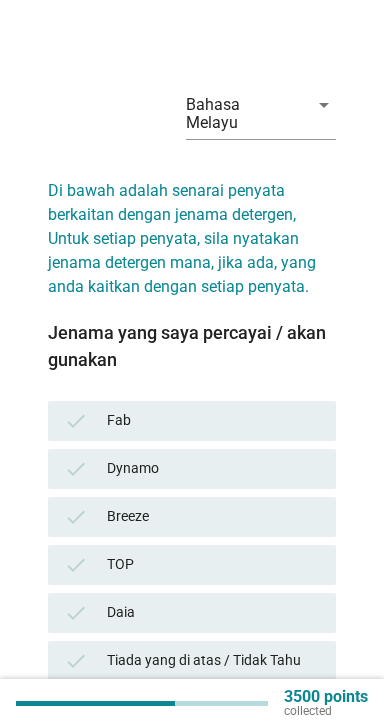 click on "Daia" at bounding box center [213, 613] 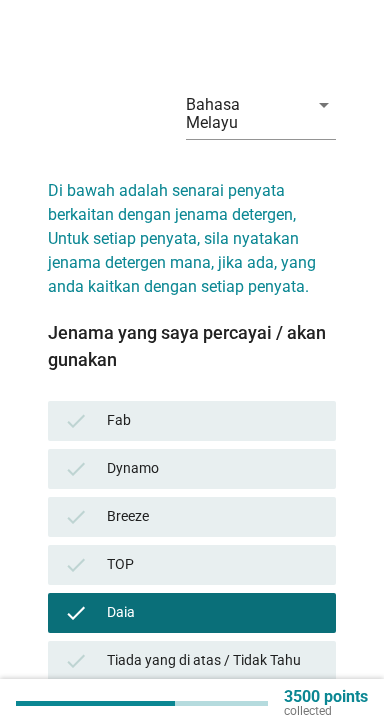 click on "Breeze" at bounding box center (213, 517) 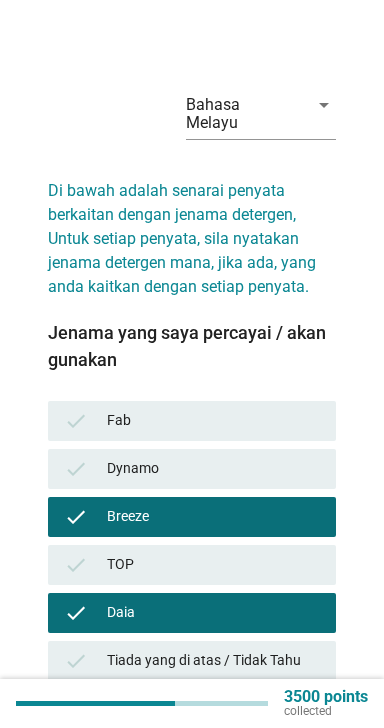click on "TOP" at bounding box center [213, 565] 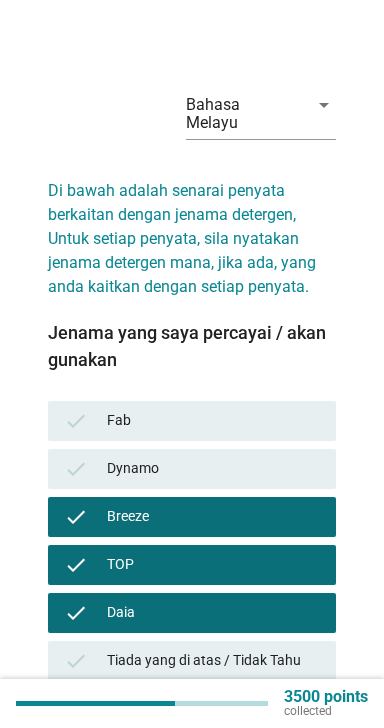 click on "Breeze" at bounding box center (213, 517) 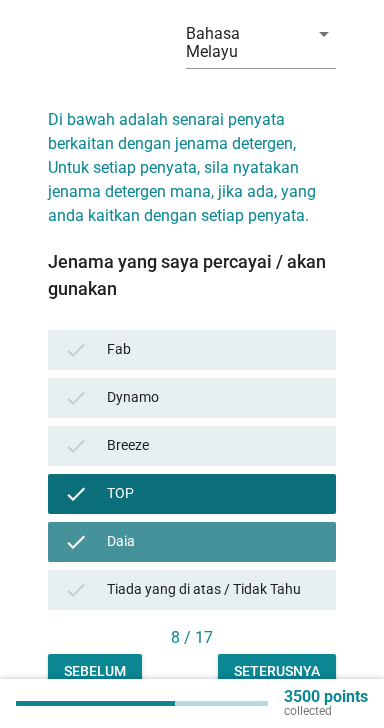 scroll, scrollTop: 83, scrollLeft: 0, axis: vertical 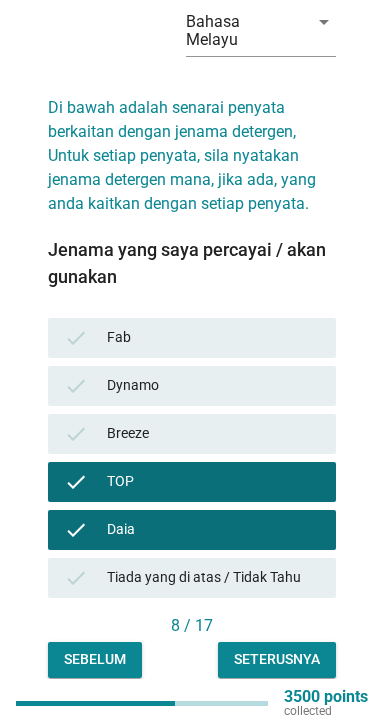 click on "Seterusnya" at bounding box center (277, 659) 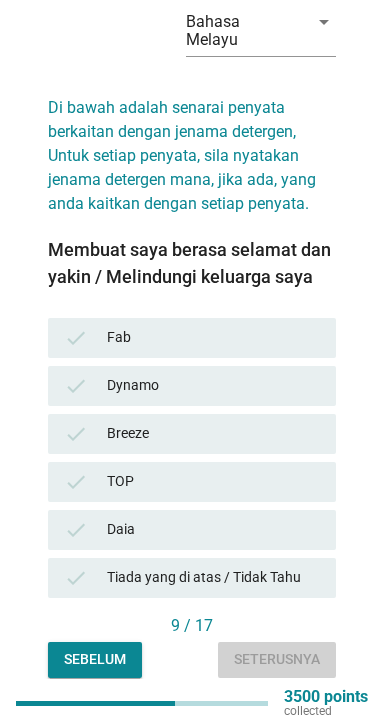 scroll, scrollTop: 0, scrollLeft: 0, axis: both 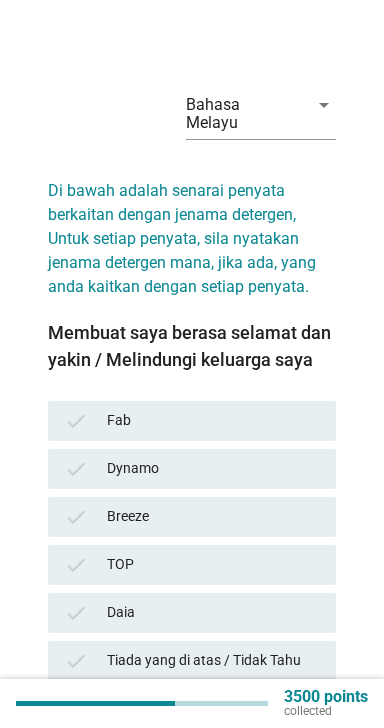 click on "check   Daia" at bounding box center [192, 613] 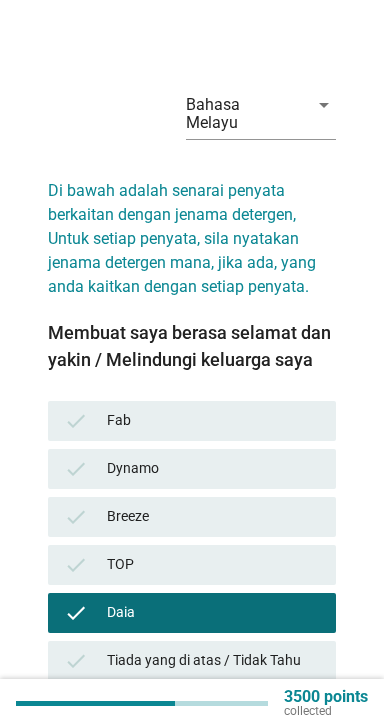 click on "TOP" at bounding box center (213, 565) 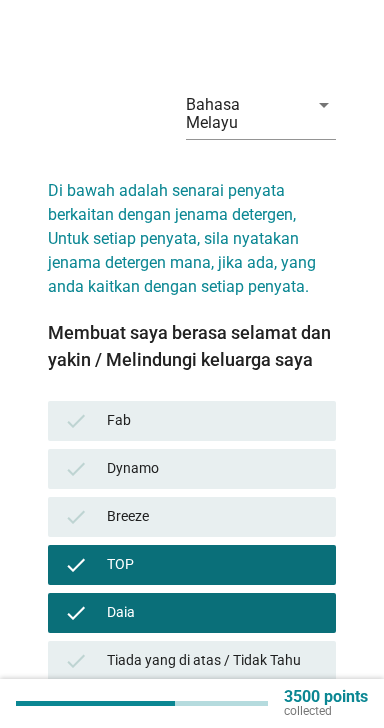 click on "Seterusnya" at bounding box center (277, 742) 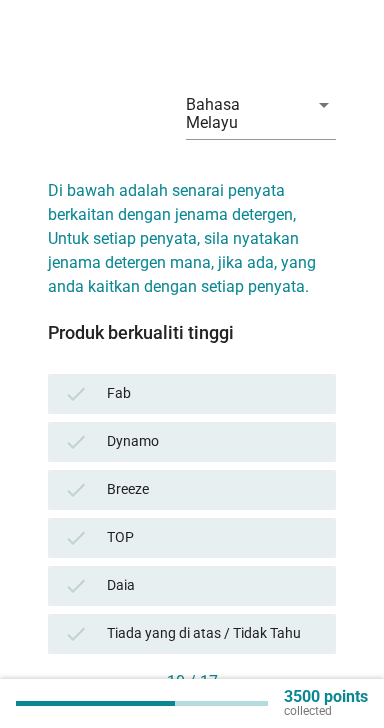click on "Daia" at bounding box center (213, 586) 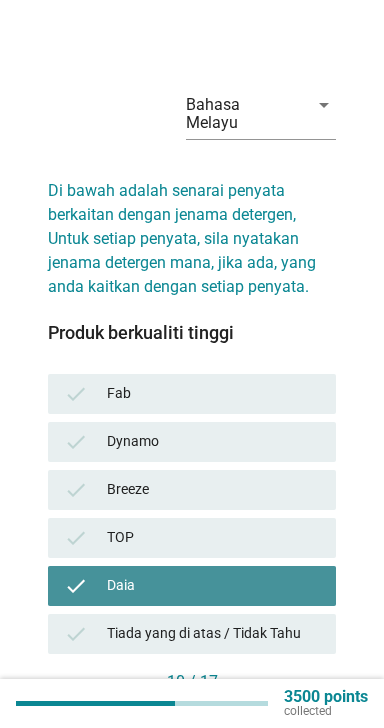 click on "TOP" at bounding box center (213, 538) 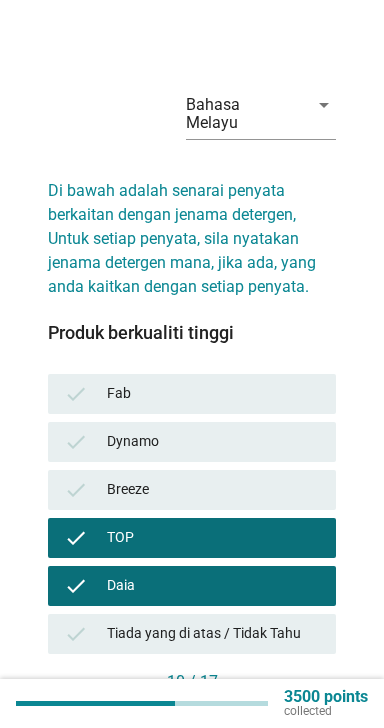 click on "Seterusnya" at bounding box center (277, 715) 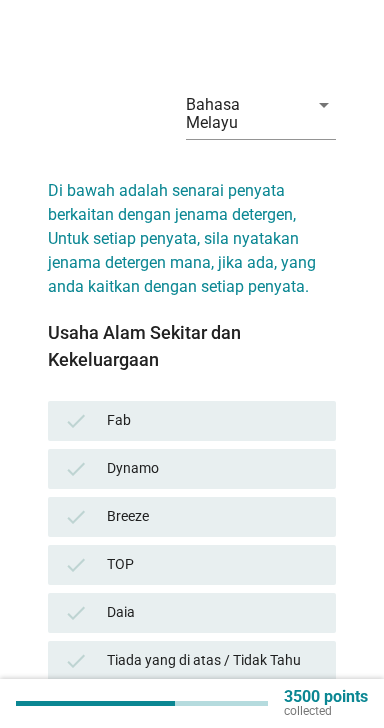 click on "Daia" at bounding box center [213, 613] 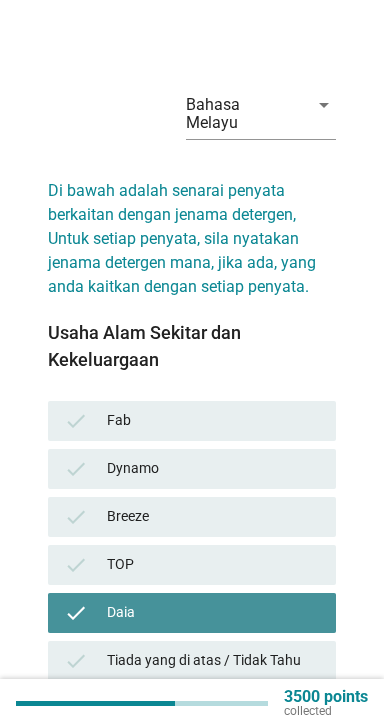 click on "TOP" at bounding box center [213, 565] 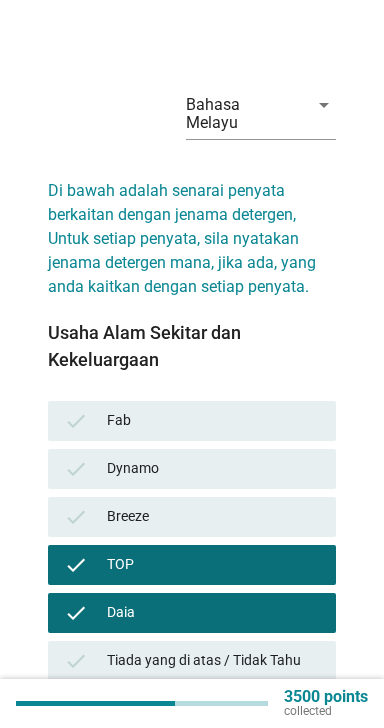 click on "Seterusnya" at bounding box center (277, 743) 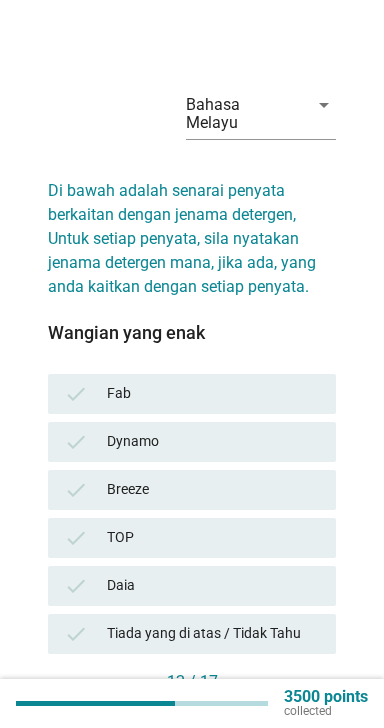 click on "Daia" at bounding box center [213, 586] 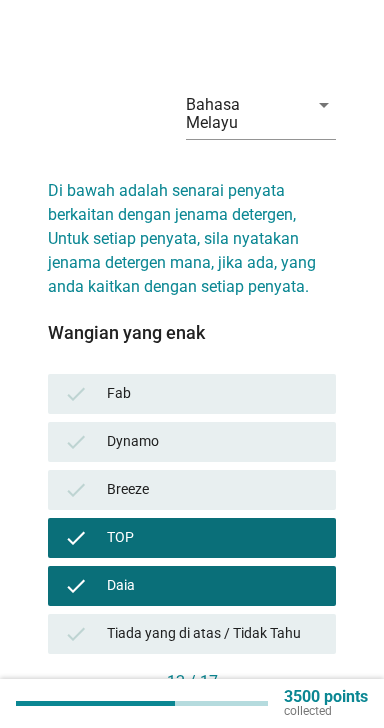 click on "Seterusnya" at bounding box center [277, 716] 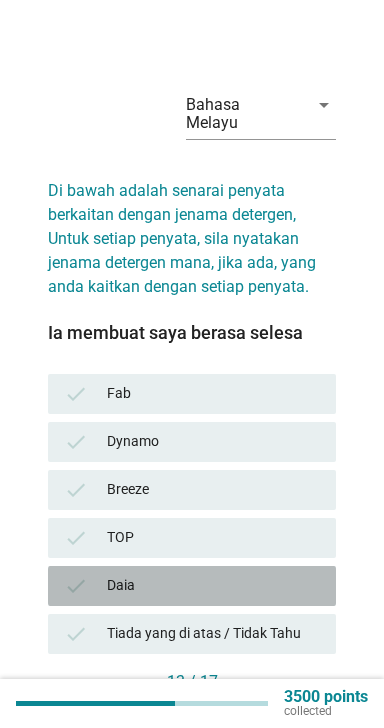 click on "Daia" at bounding box center (213, 586) 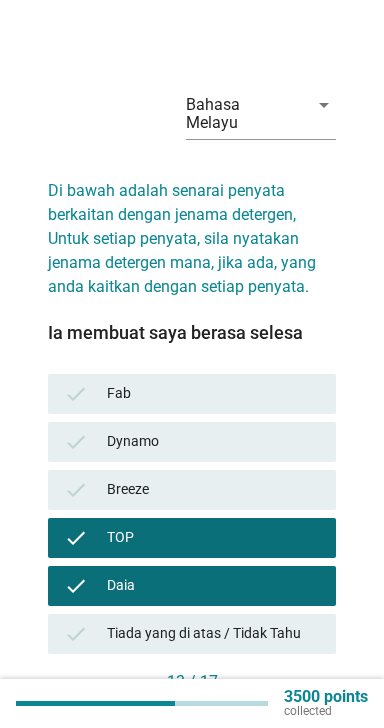 click on "Seterusnya" at bounding box center [277, 715] 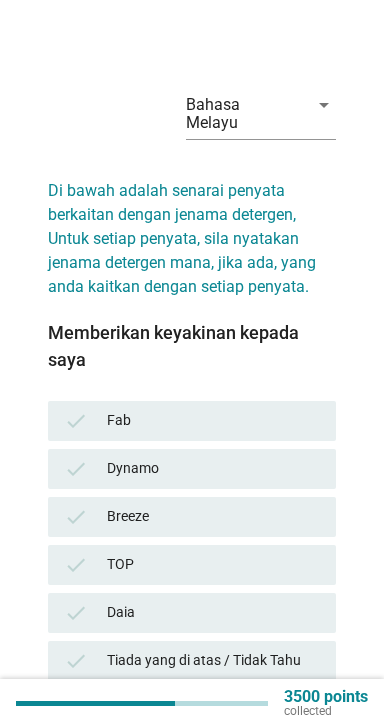 click on "Daia" at bounding box center (213, 613) 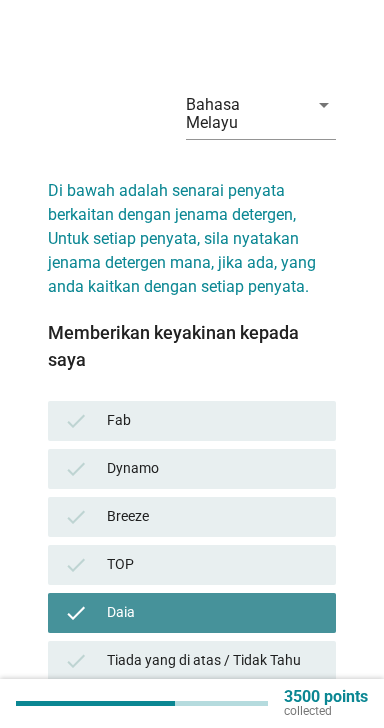 click on "TOP" at bounding box center [213, 565] 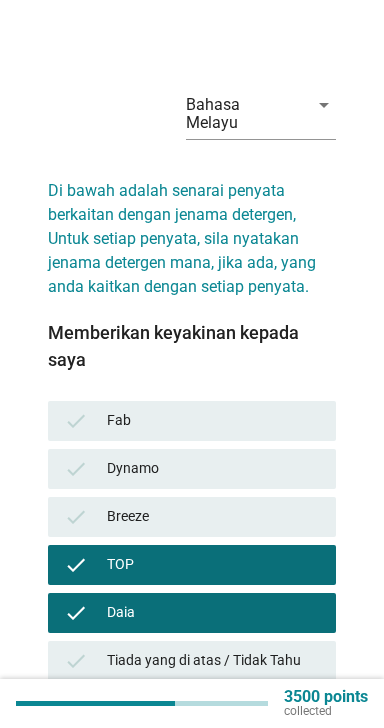 click on "Seterusnya" at bounding box center (277, 742) 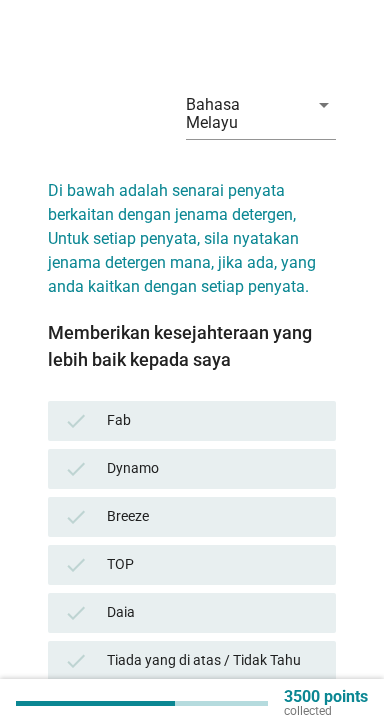 click on "Daia" at bounding box center [213, 613] 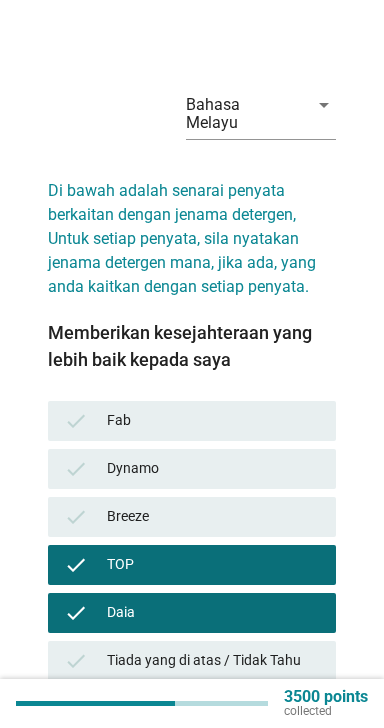 click on "Seterusnya" at bounding box center (277, 742) 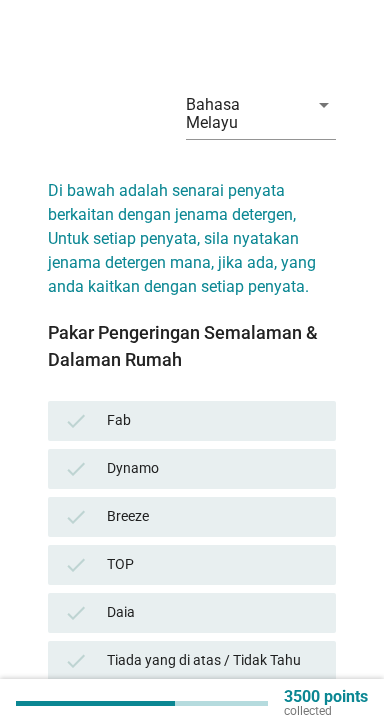 click on "Daia" at bounding box center [213, 613] 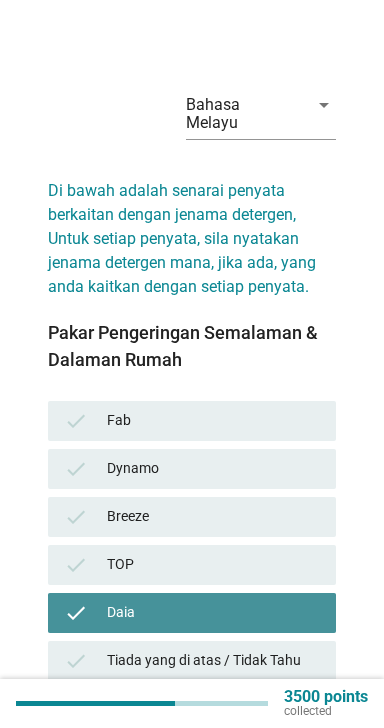 click on "TOP" at bounding box center (213, 565) 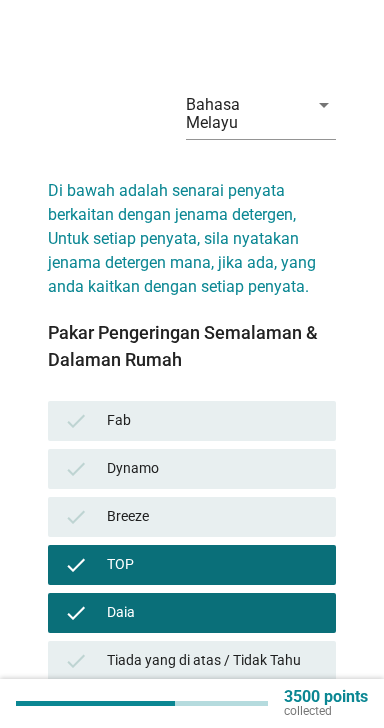 click on "Seterusnya" at bounding box center (277, 743) 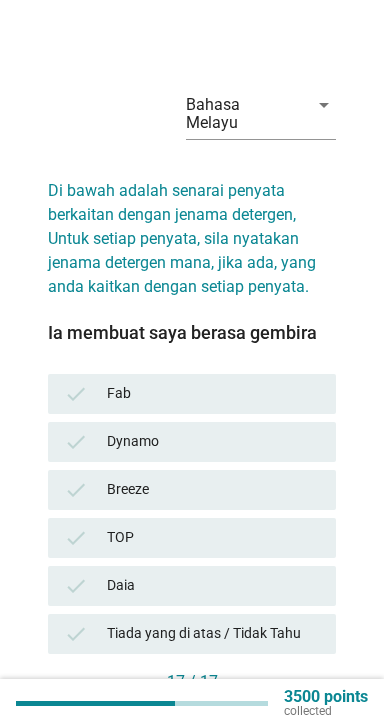 click on "Daia" at bounding box center [213, 586] 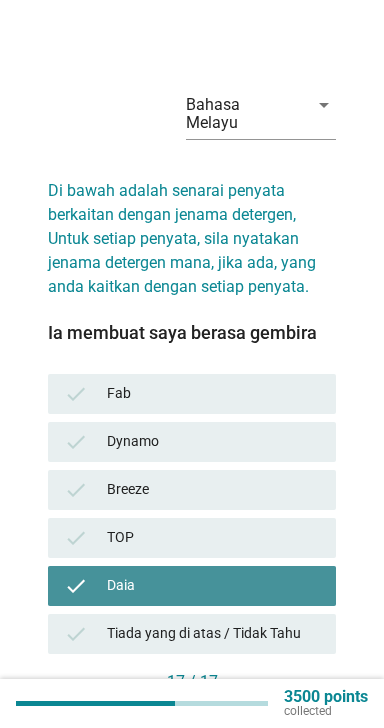 click on "TOP" at bounding box center (213, 538) 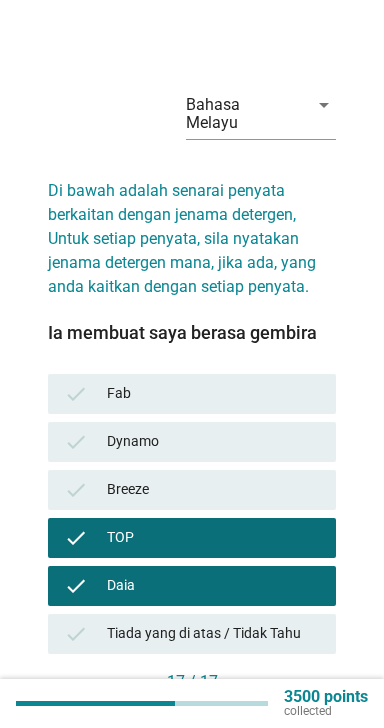 click on "Soalan seterusnya" at bounding box center [248, 715] 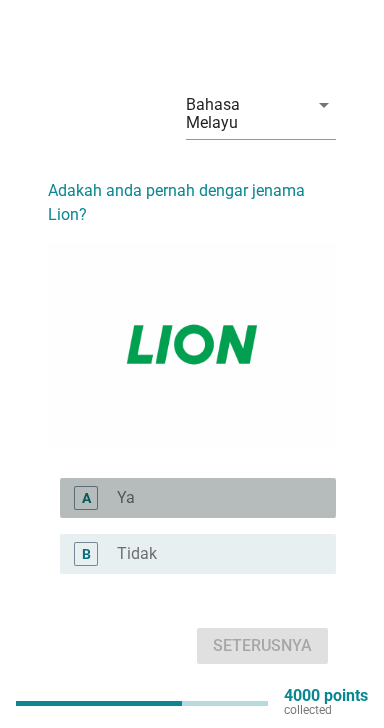 click on "radio_button_unchecked Ya" at bounding box center [210, 498] 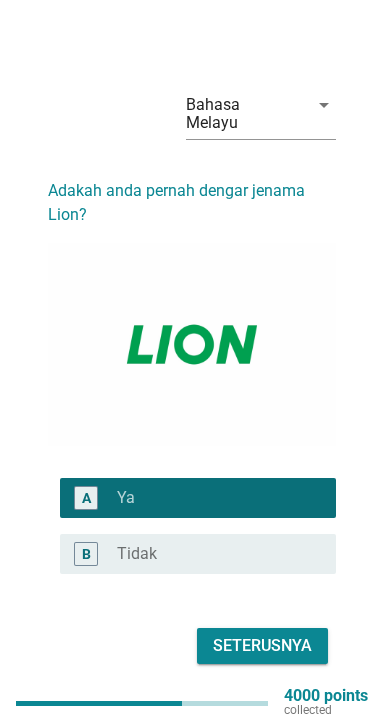 click on "Seterusnya" at bounding box center (262, 646) 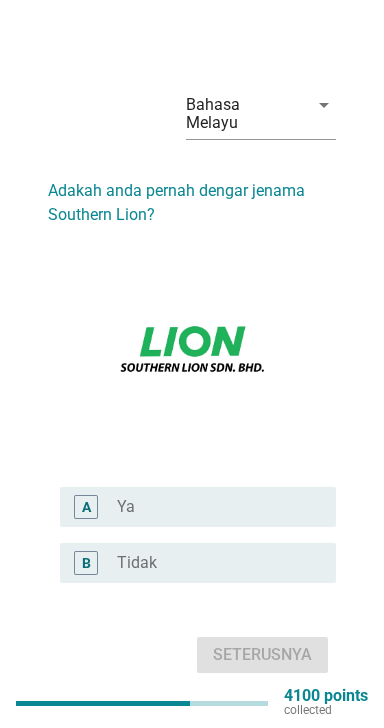 click on "radio_button_unchecked Ya" at bounding box center (210, 507) 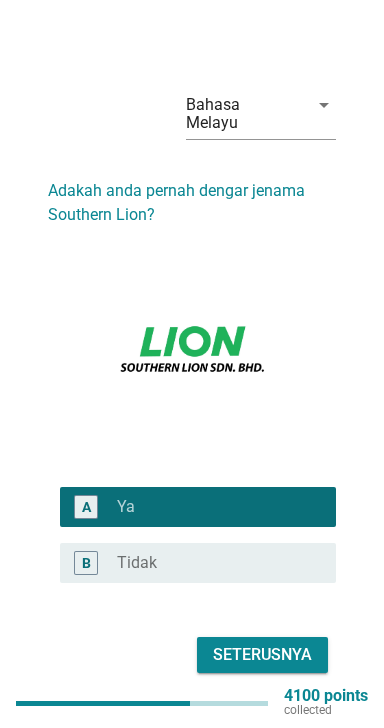 click on "Seterusnya" at bounding box center [262, 655] 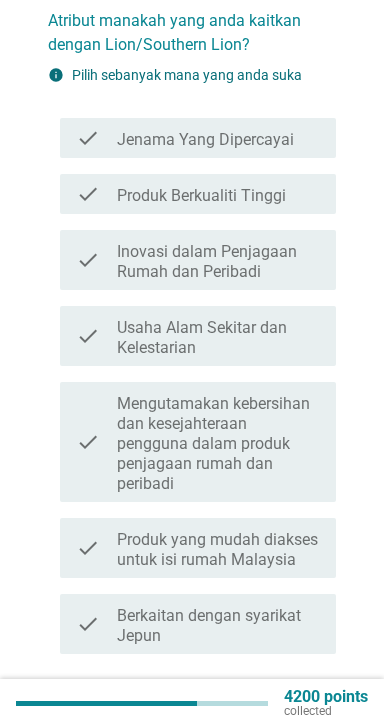 scroll, scrollTop: 171, scrollLeft: 0, axis: vertical 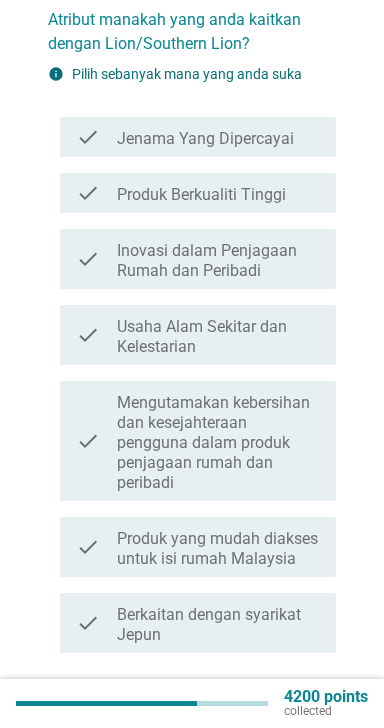 click on "Mengutamakan kebersihan dan kesejahteraan pengguna dalam produk penjagaan rumah dan peribadi" at bounding box center (218, 443) 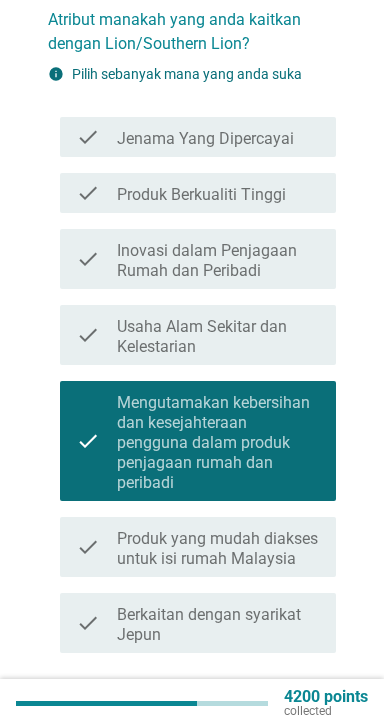 click on "Seterusnya" at bounding box center (262, 701) 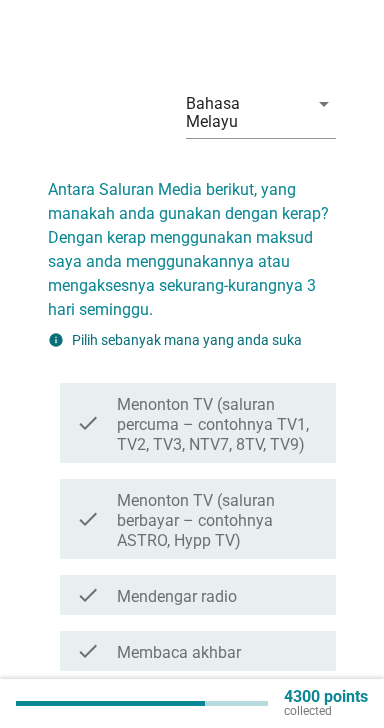 scroll, scrollTop: 0, scrollLeft: 0, axis: both 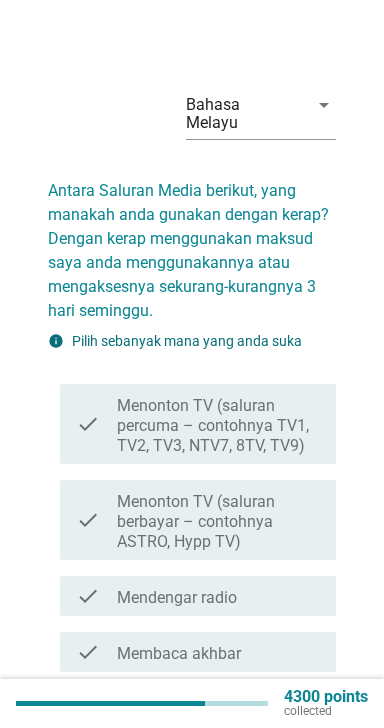 click on "Menonton TV (saluran percuma – contohnya TV1, TV2, TV3, NTV7, 8TV, TV9)" at bounding box center (218, 426) 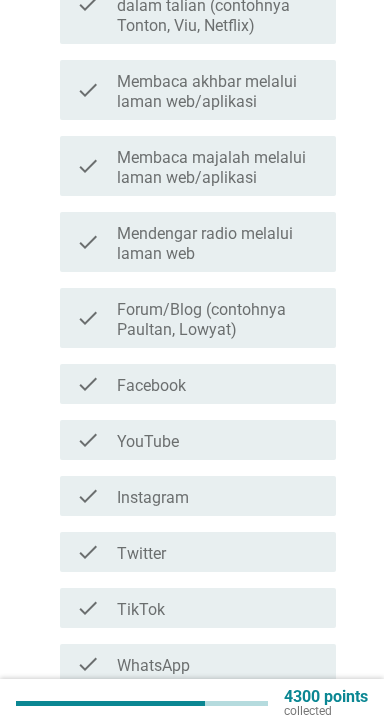 click on "check_box_outline_blank WhatsApp" at bounding box center [218, 664] 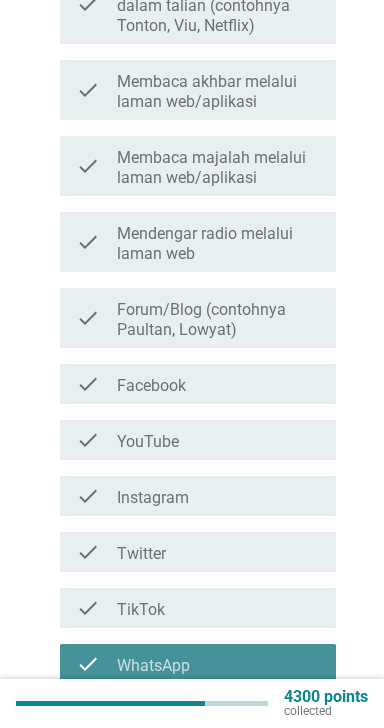 scroll, scrollTop: 779, scrollLeft: 0, axis: vertical 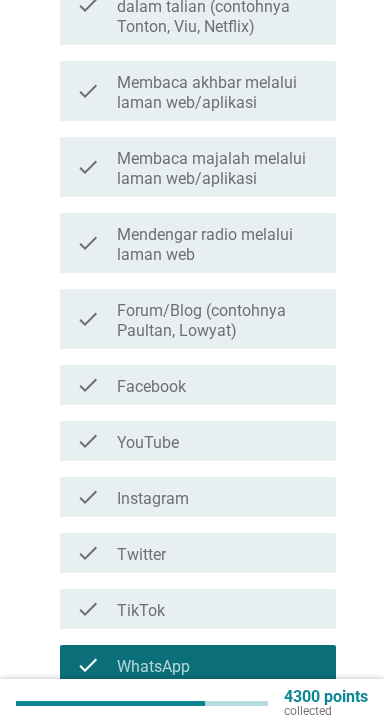 click on "check_box_outline_blank WhatsApp" at bounding box center (218, 665) 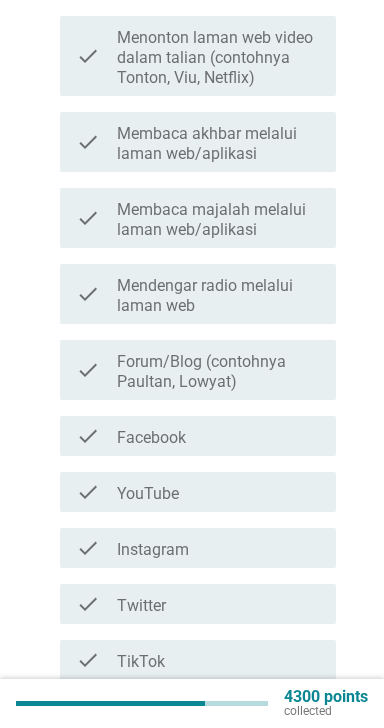 scroll, scrollTop: 712, scrollLeft: 0, axis: vertical 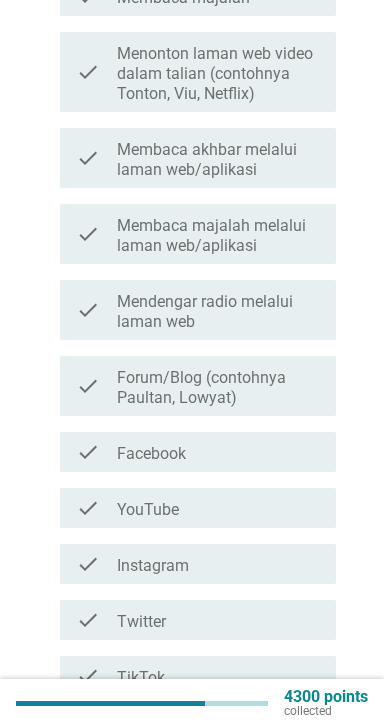 click on "check_box_outline_blank Facebook" at bounding box center [218, 452] 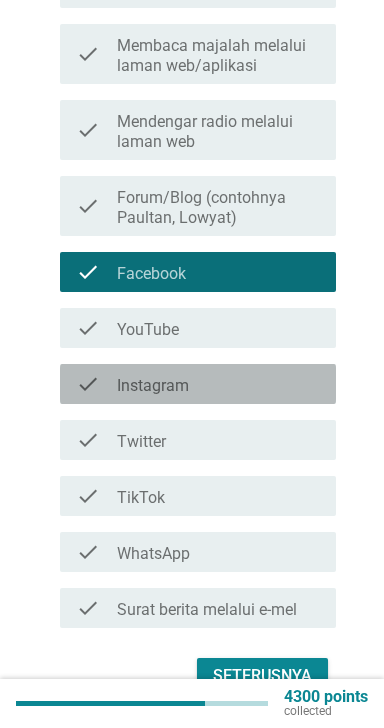 scroll, scrollTop: 914, scrollLeft: 0, axis: vertical 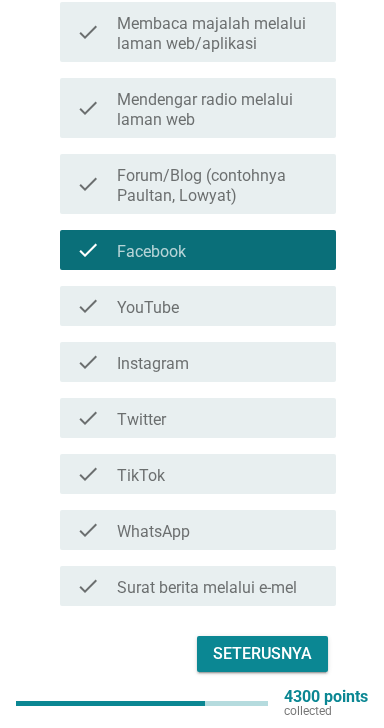 click on "Seterusnya" at bounding box center [262, 654] 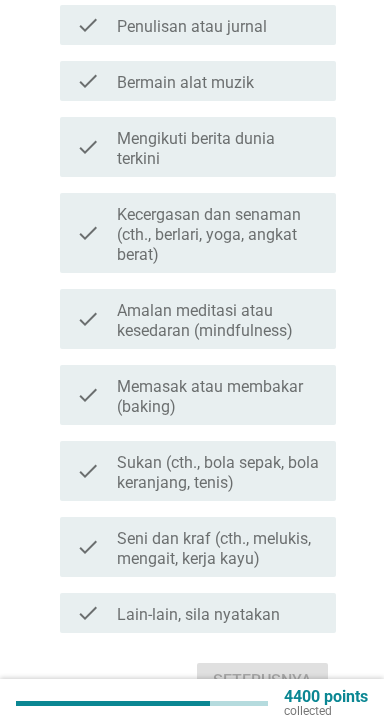 scroll, scrollTop: 1126, scrollLeft: 0, axis: vertical 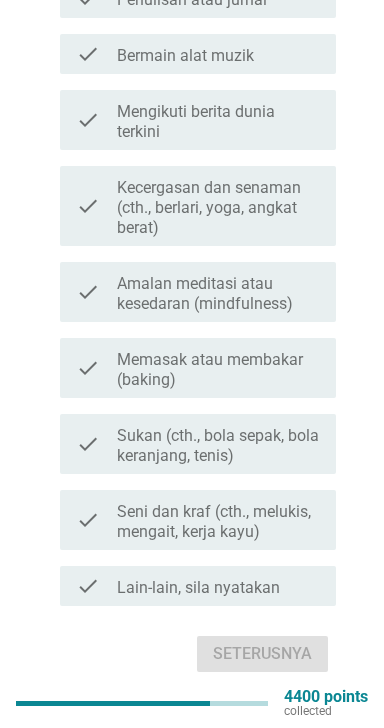 click on "check     check_box_outline_blank Lain-lain, sila nyatakan" at bounding box center (198, 586) 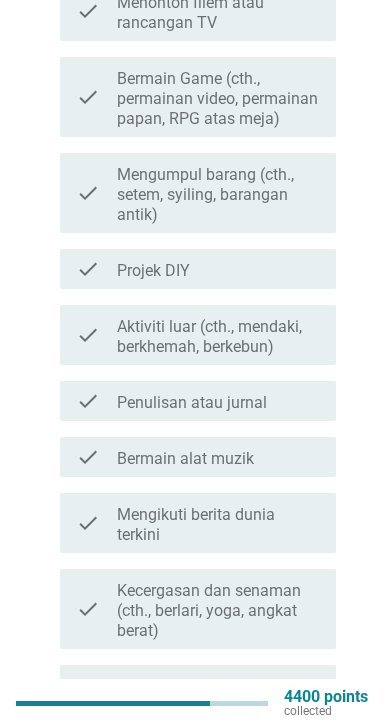 scroll, scrollTop: 695, scrollLeft: 0, axis: vertical 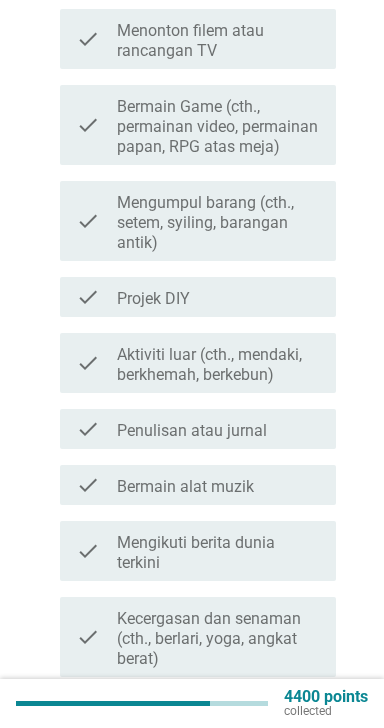 click on "Aktiviti luar (cth., mendaki, berkhemah, berkebun)" at bounding box center (218, 365) 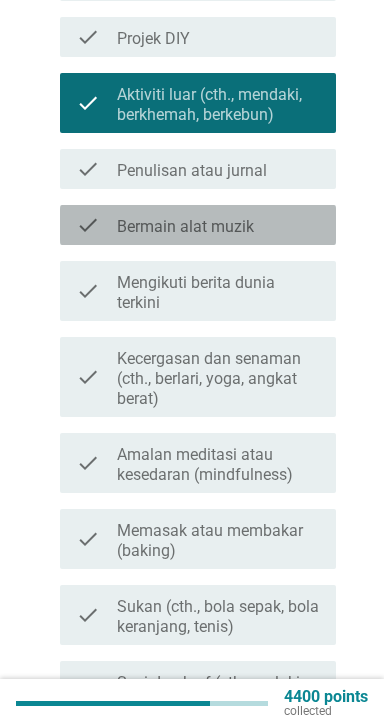 scroll, scrollTop: 1193, scrollLeft: 0, axis: vertical 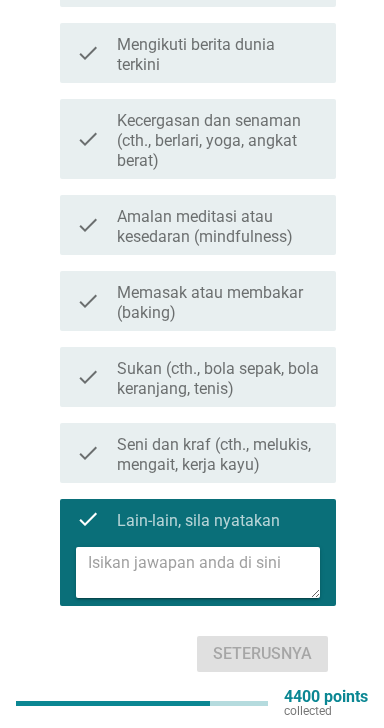 click on "check     check_box_outline_blank Lain-lain, sila nyatakan" at bounding box center [198, 519] 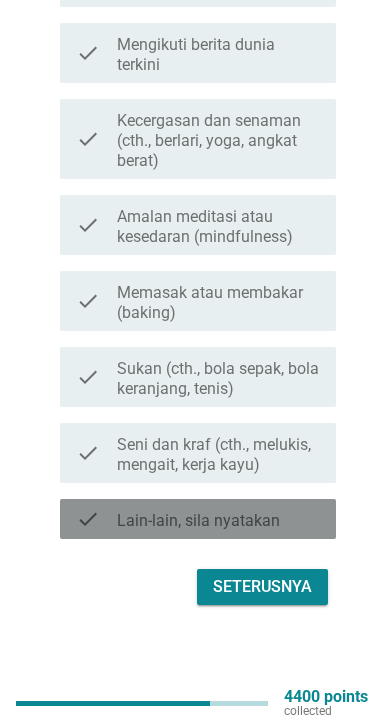 scroll, scrollTop: 1126, scrollLeft: 0, axis: vertical 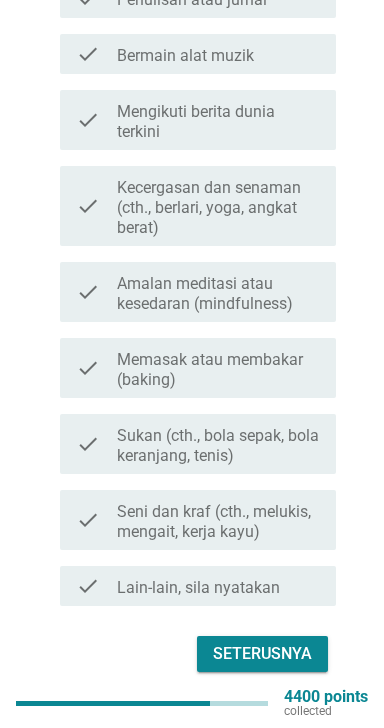 click on "Seterusnya" at bounding box center [262, 654] 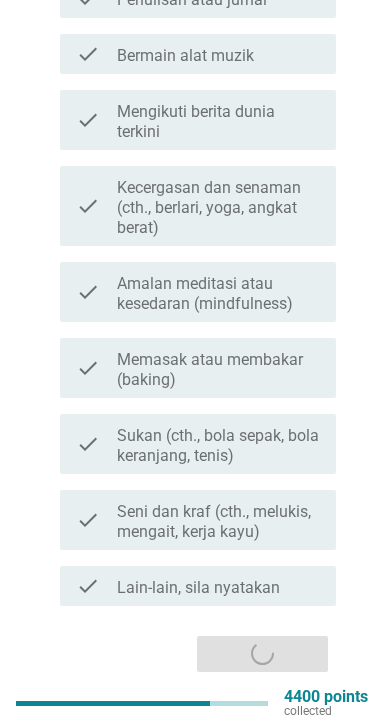 scroll, scrollTop: 0, scrollLeft: 0, axis: both 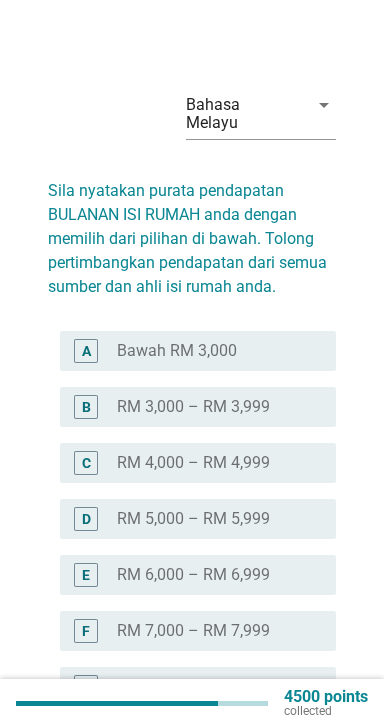 click on "radio_button_unchecked Bawah RM 3,000" at bounding box center [210, 351] 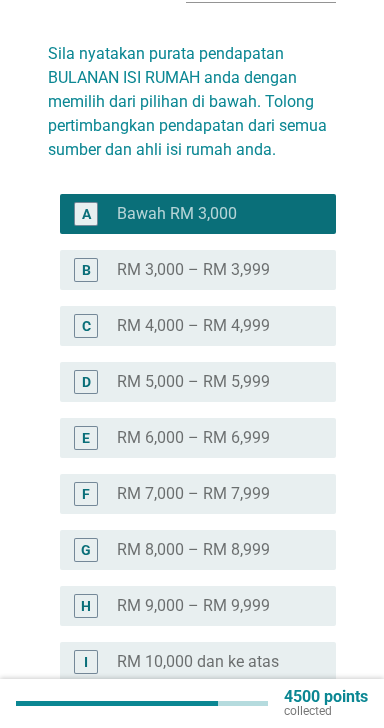 scroll, scrollTop: 237, scrollLeft: 0, axis: vertical 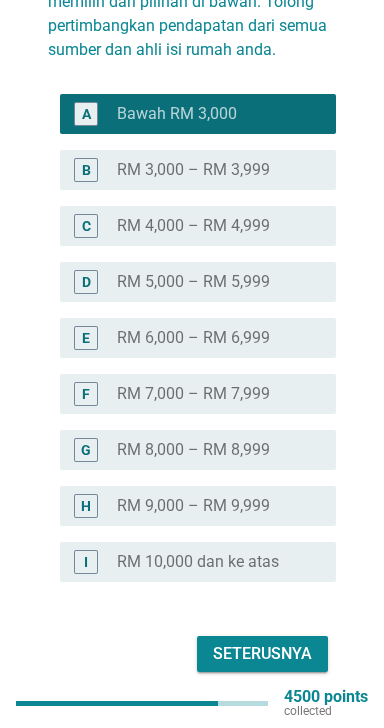 click on "Seterusnya" at bounding box center [262, 654] 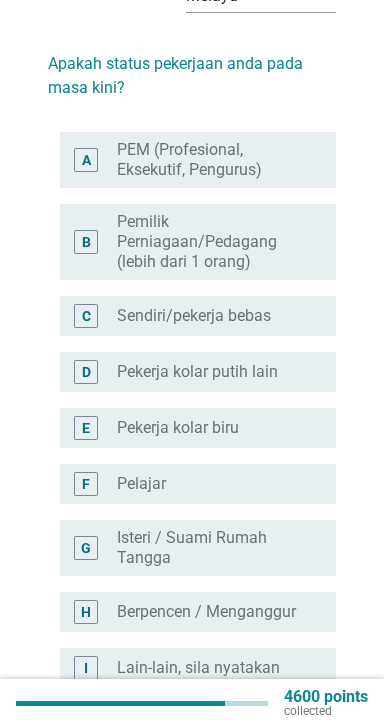 scroll, scrollTop: 128, scrollLeft: 0, axis: vertical 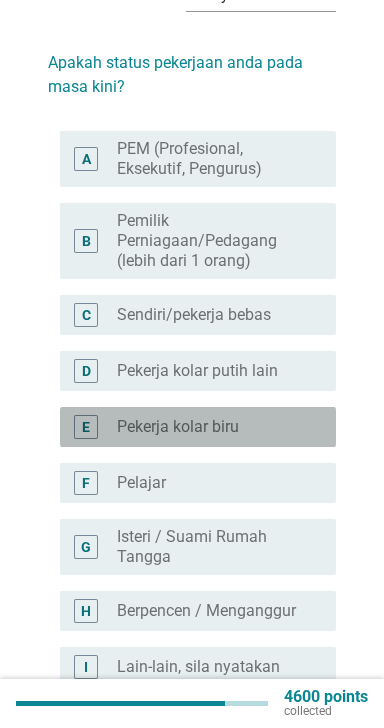 click on "radio_button_unchecked Pekerja kolar biru" at bounding box center (210, 427) 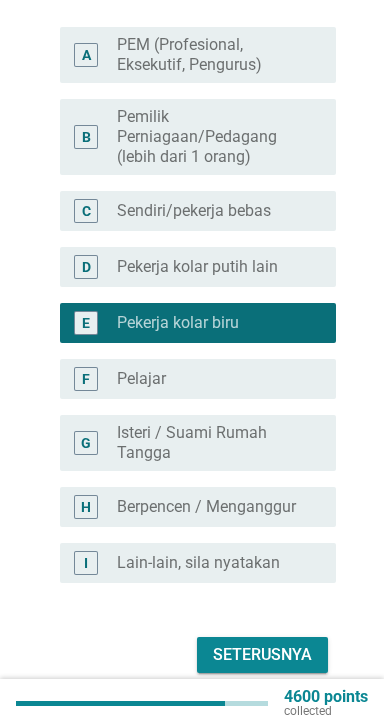 scroll, scrollTop: 233, scrollLeft: 0, axis: vertical 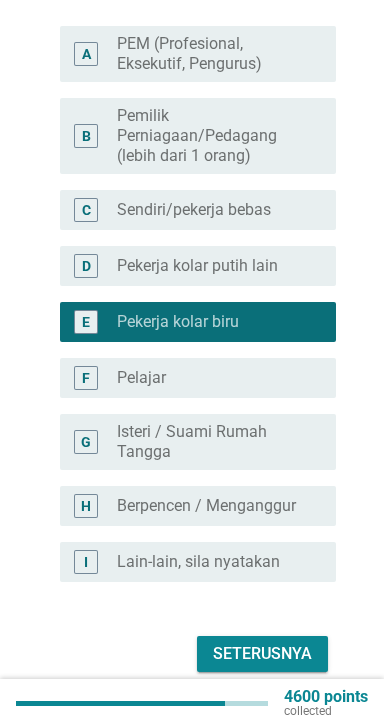 click on "Seterusnya" at bounding box center (262, 654) 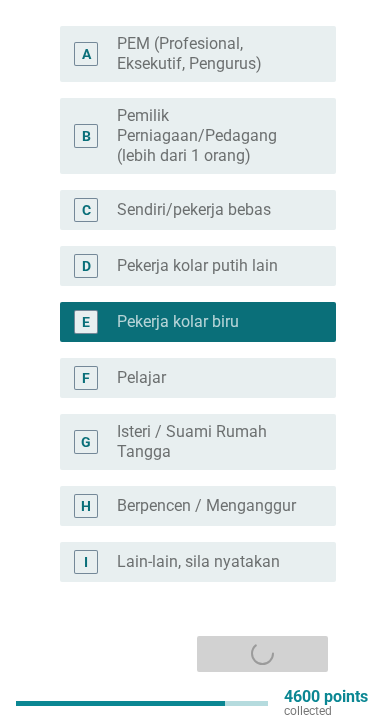 click on "Seterusnya" at bounding box center [192, 654] 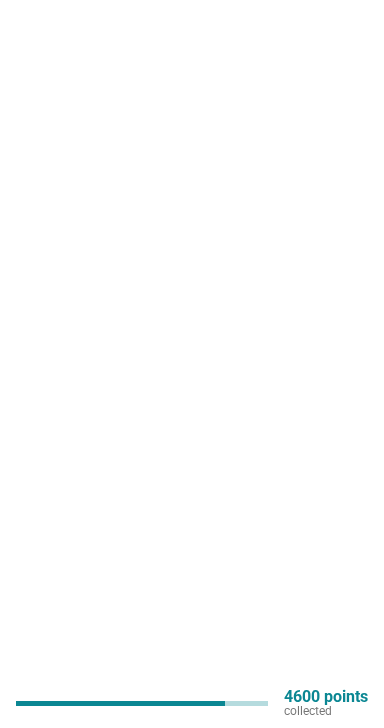scroll, scrollTop: 0, scrollLeft: 0, axis: both 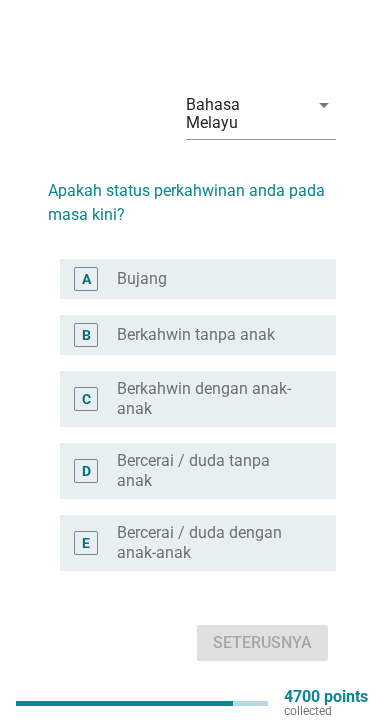 click on "Bercerai / duda dengan anak-anak" at bounding box center (210, 543) 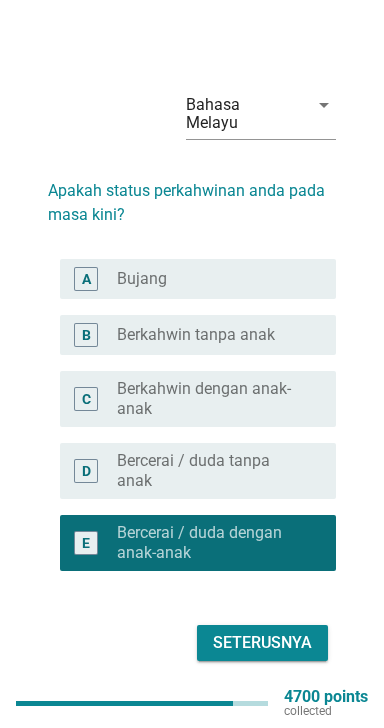 click on "Seterusnya" at bounding box center [262, 643] 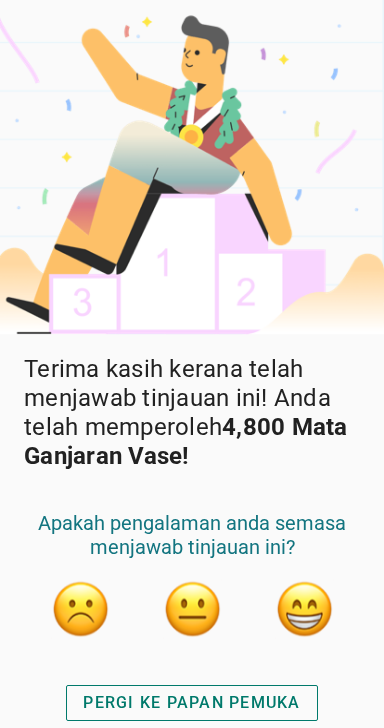 click on "PERGI KE PAPAN PEMUKA" at bounding box center [191, 703] 